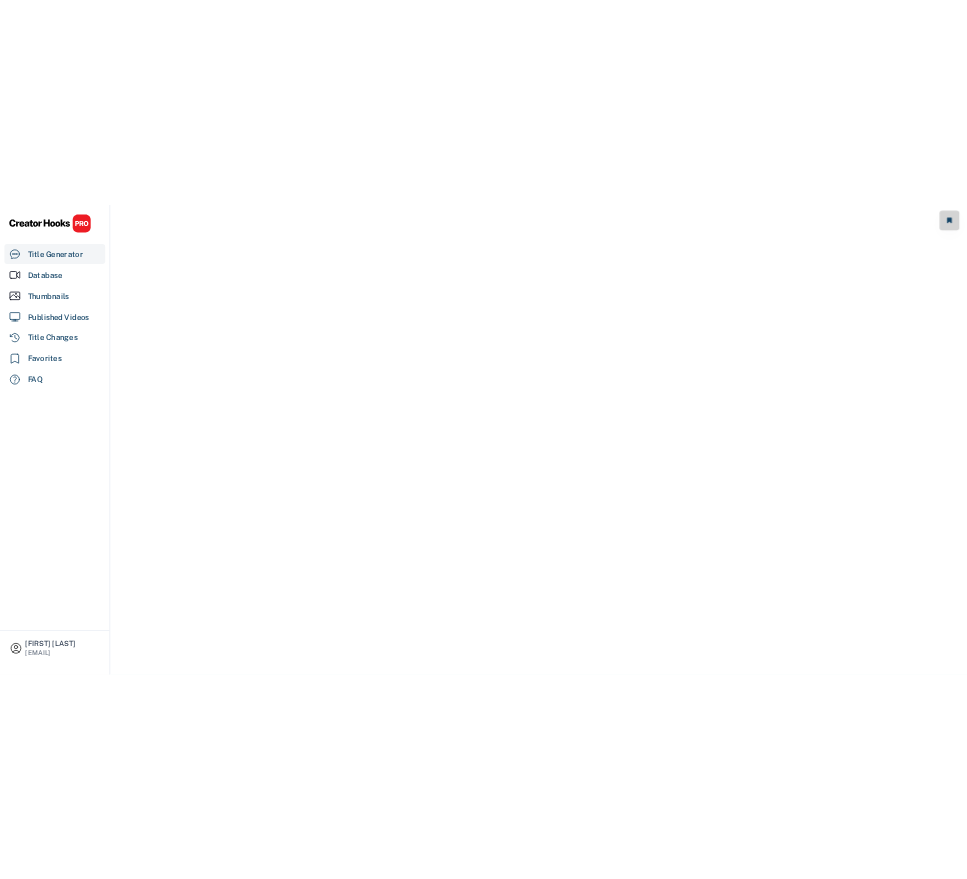 scroll, scrollTop: 0, scrollLeft: 0, axis: both 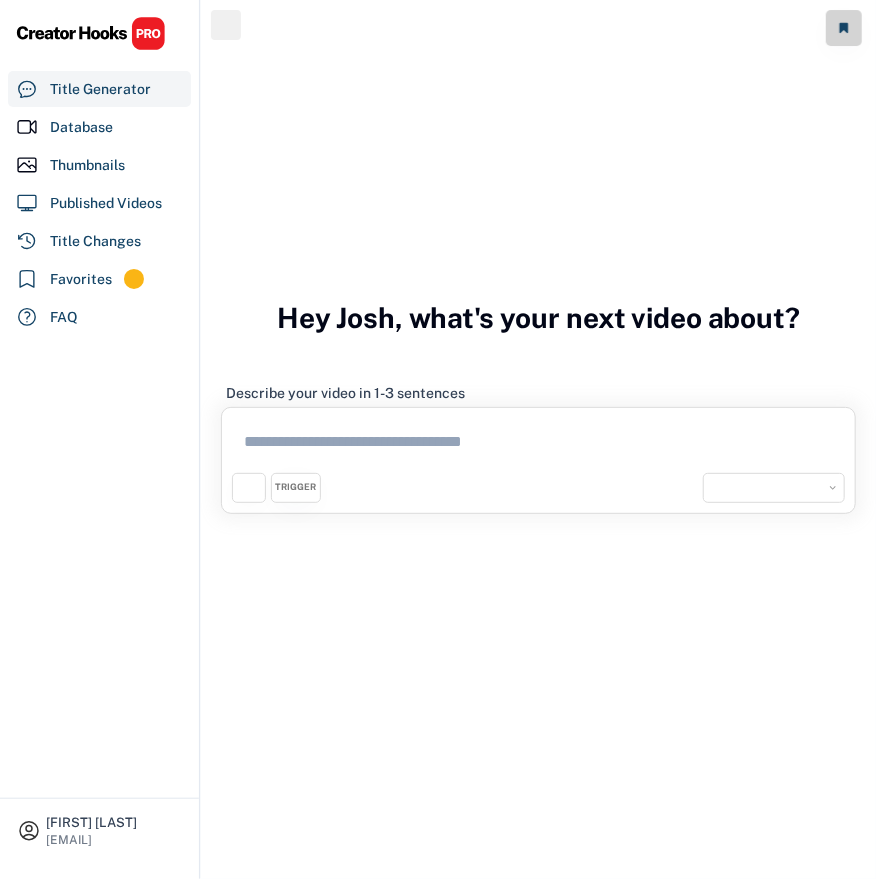 select on "**********" 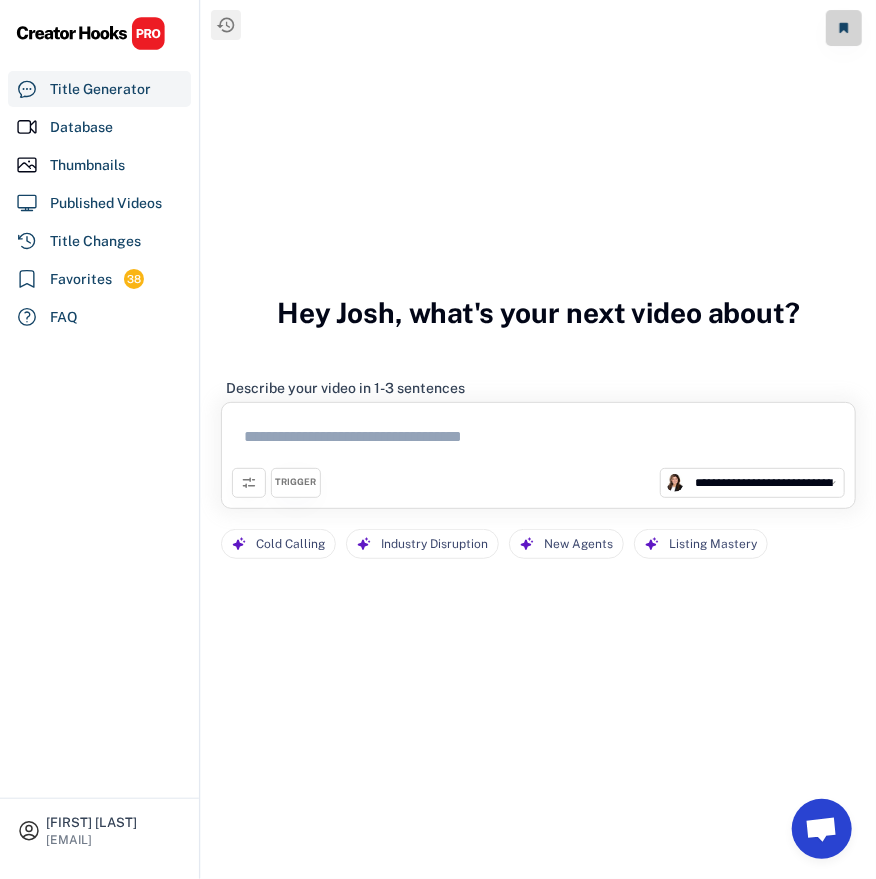 click at bounding box center (538, 440) 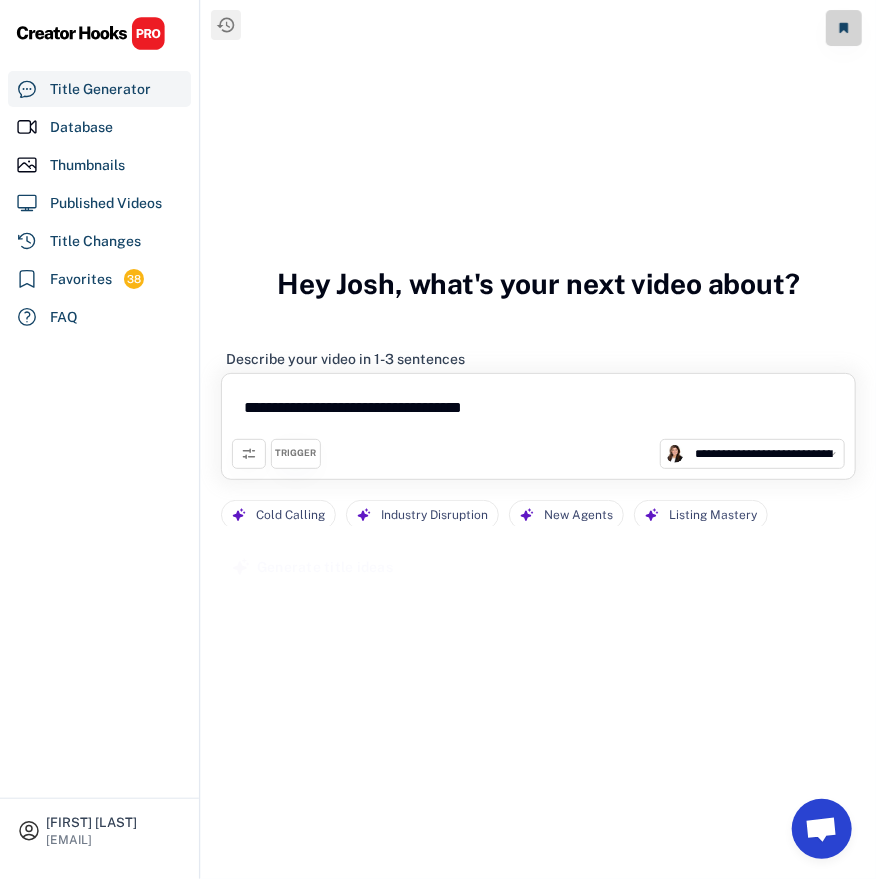 click on "**********" at bounding box center (538, 411) 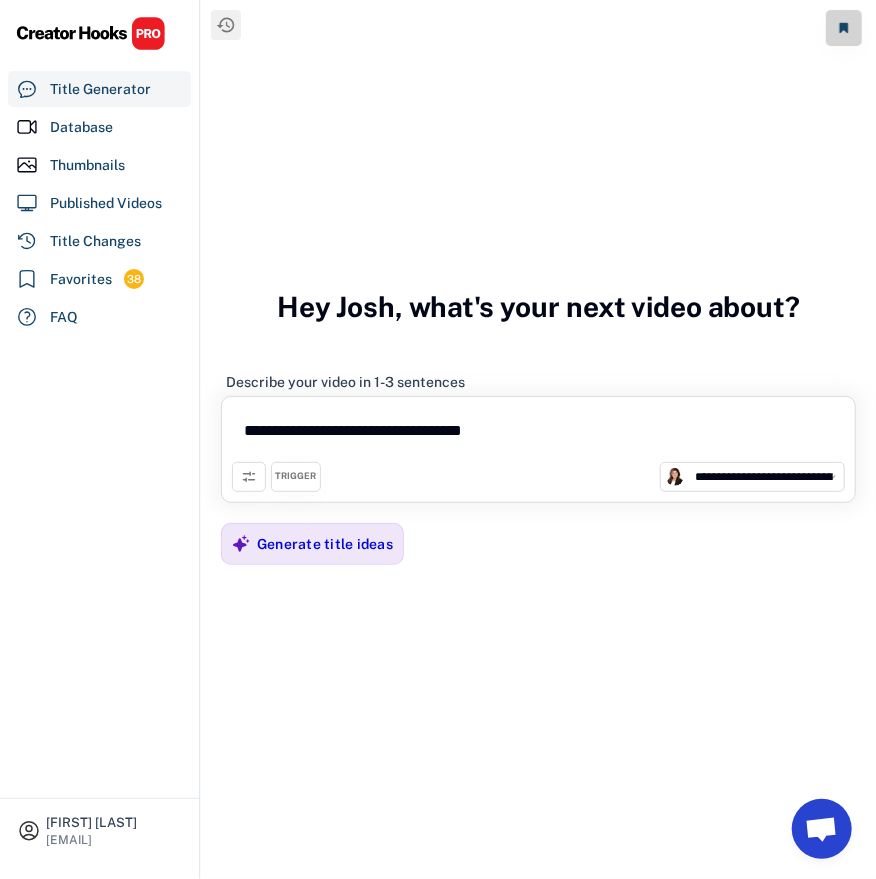 click on "**********" at bounding box center (538, 434) 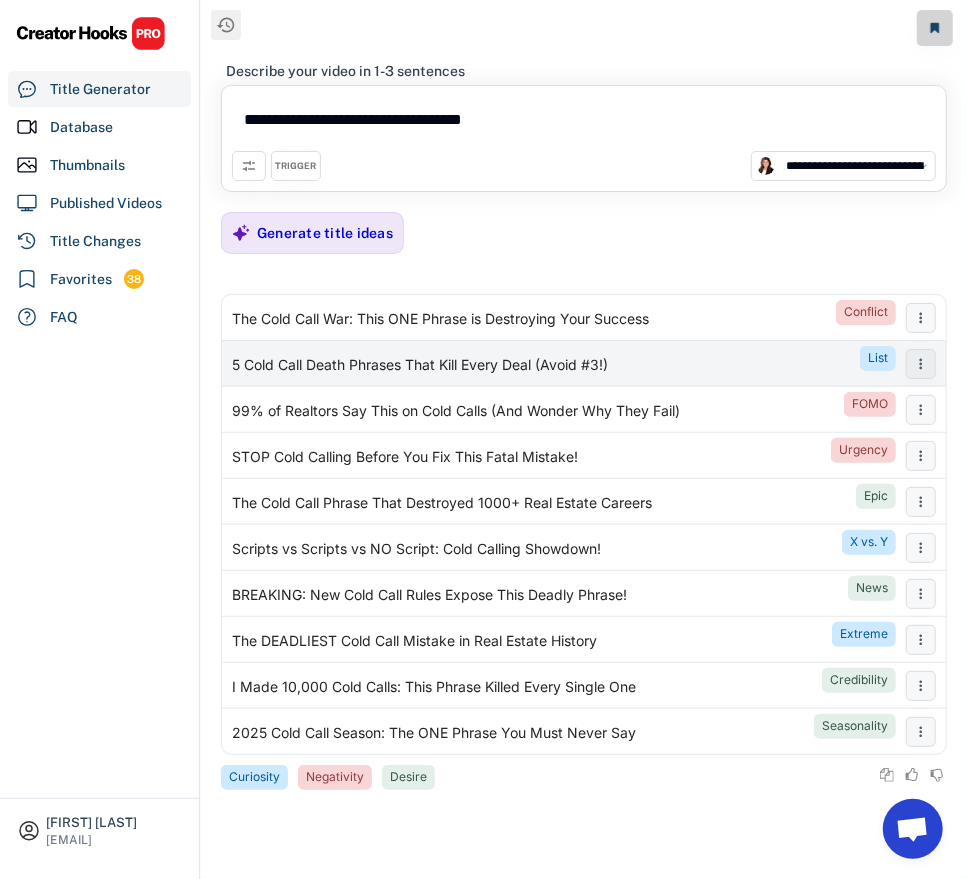 click on "5 Cold Call Death Phrases That Kill Every Deal (Avoid #3!)" at bounding box center (420, 366) 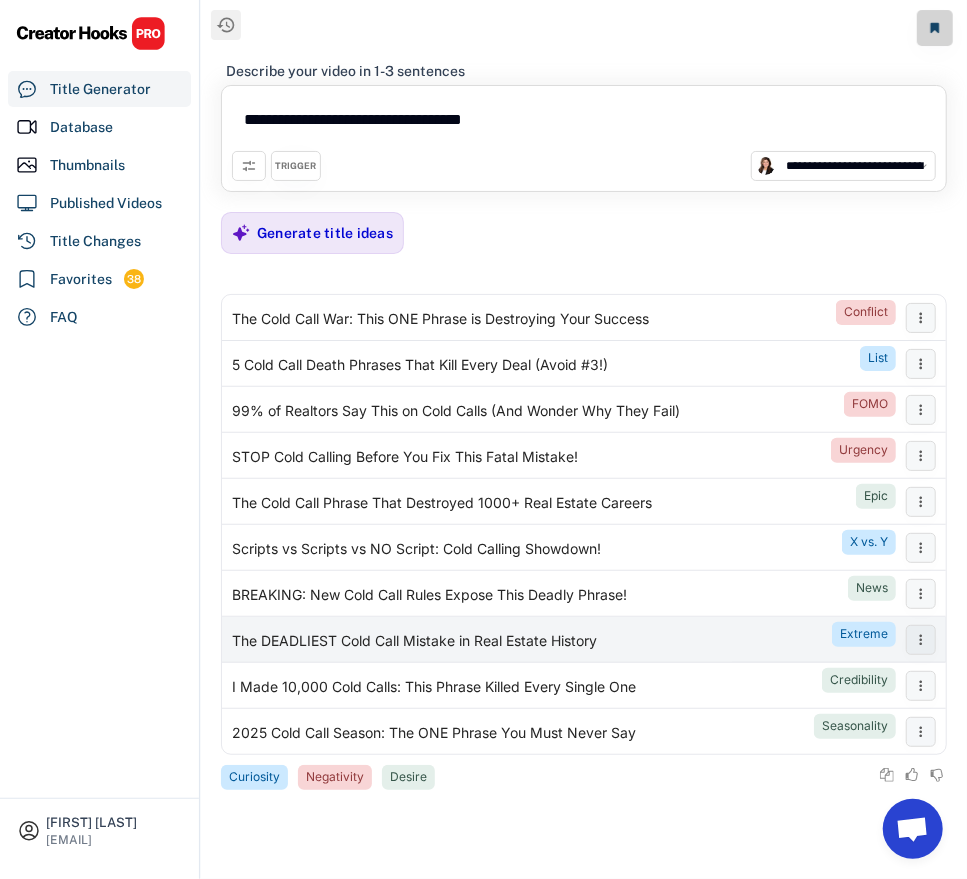 click on "The DEADLIEST Cold Call Mistake in Real Estate History" at bounding box center (414, 642) 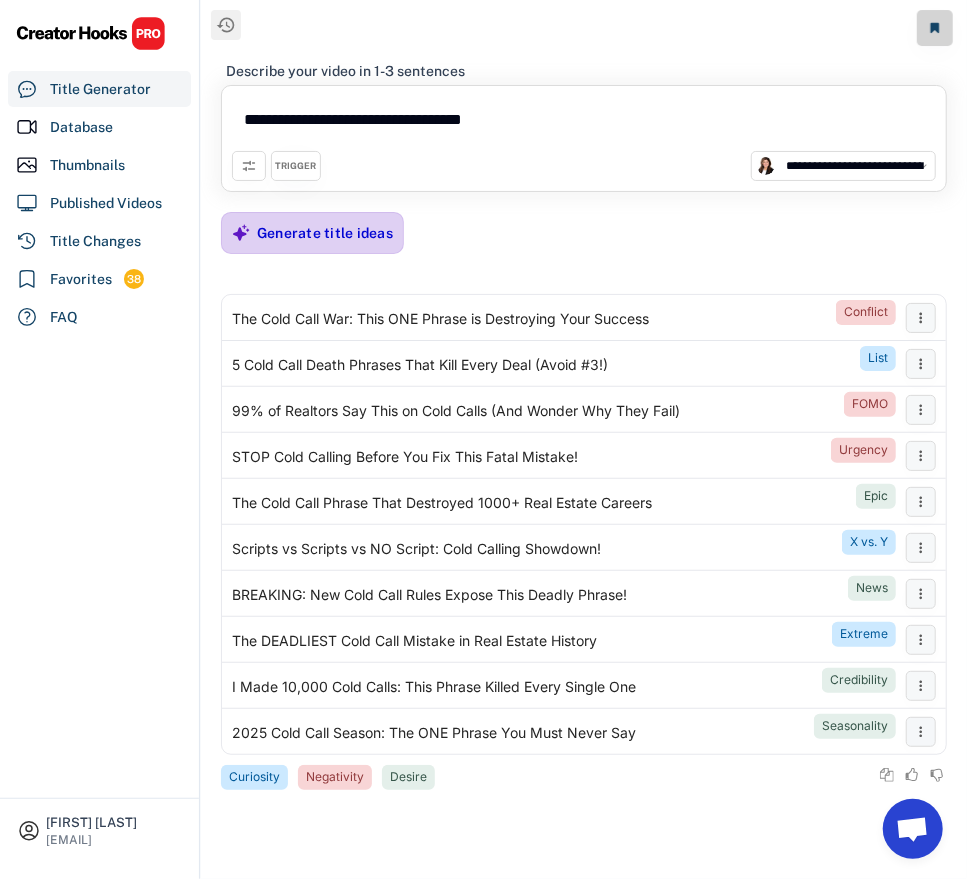 click on "Generate title ideas" at bounding box center [325, 233] 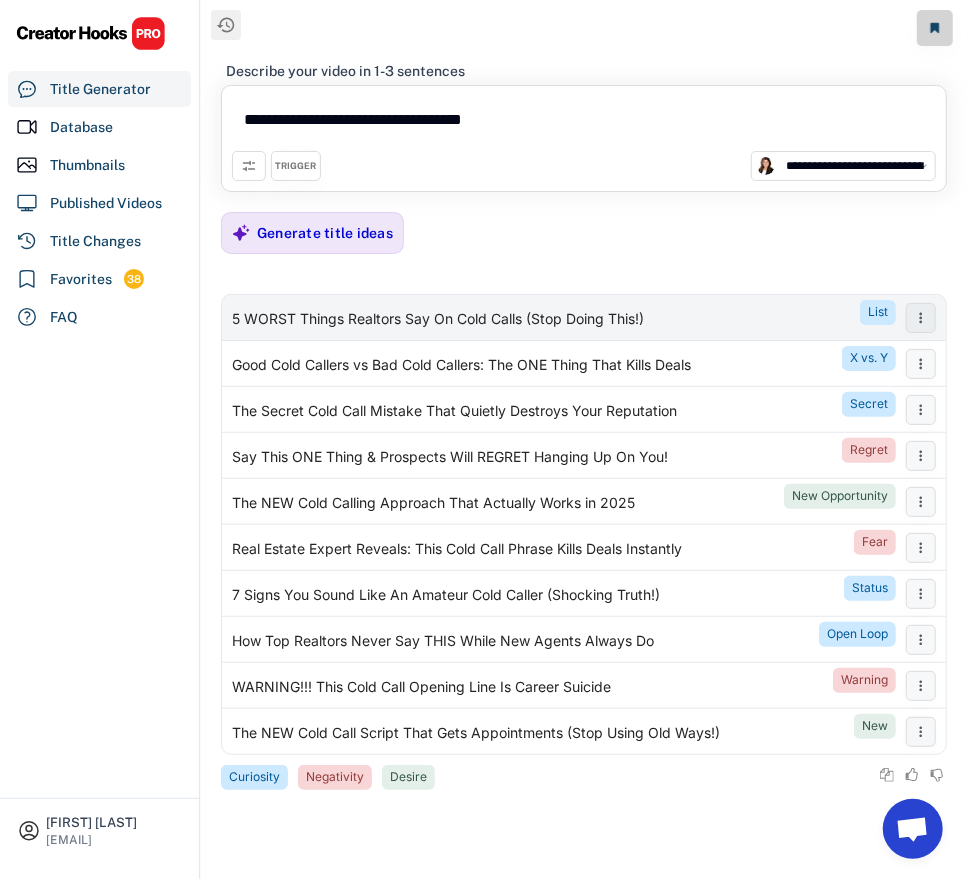 click on "5 WORST Things Realtors Say On Cold Calls (Stop Doing This!)" at bounding box center [438, 320] 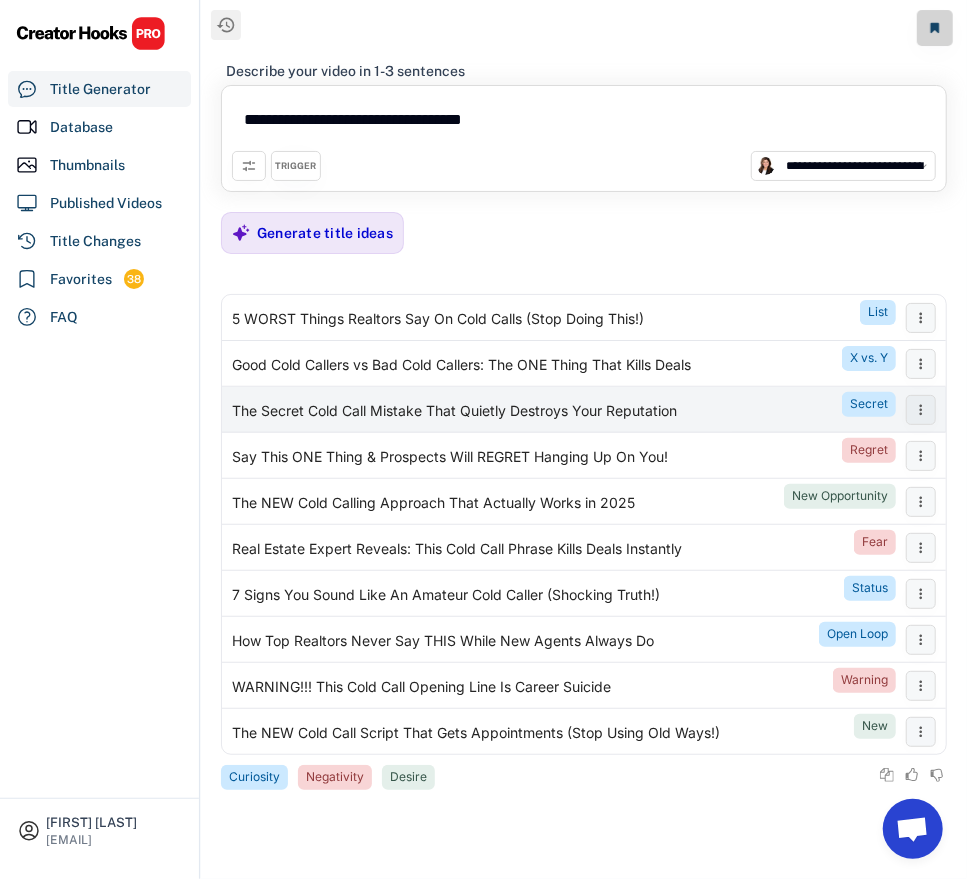 click on "The Secret Cold Call Mistake That Quietly Destroys Your Reputation" at bounding box center (454, 412) 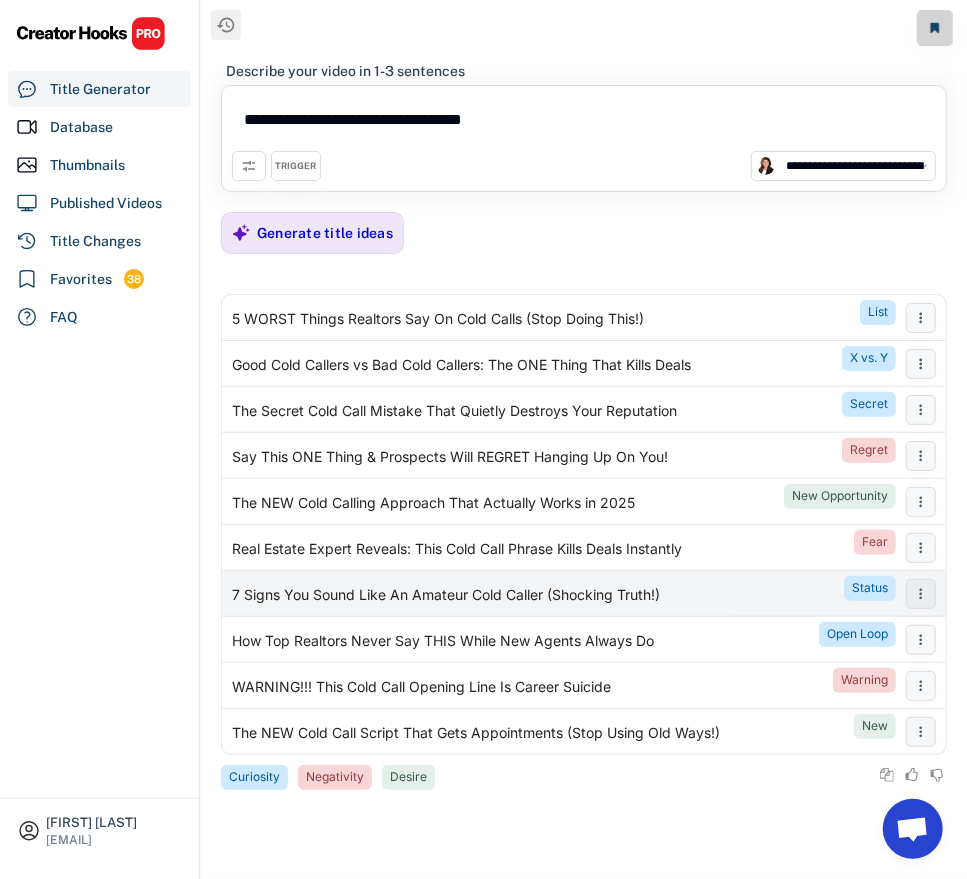 click on "7 Signs You Sound Like An Amateur Cold Caller (Shocking Truth!)" at bounding box center [446, 596] 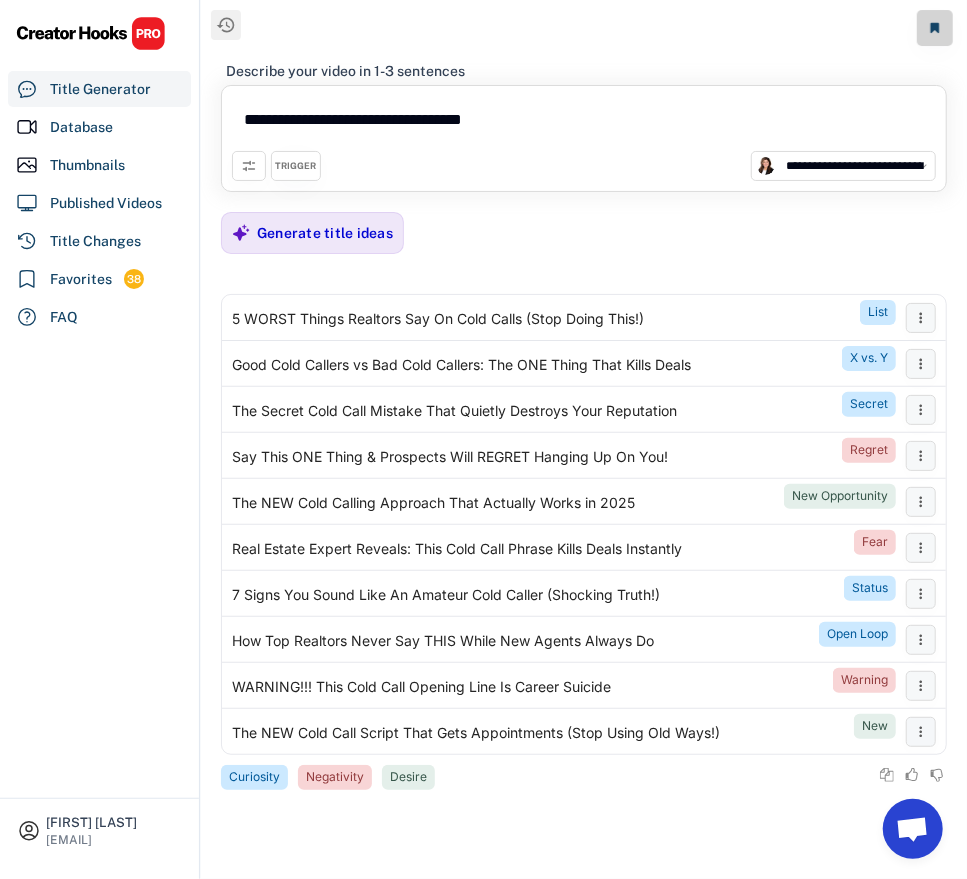 click on "**********" at bounding box center [584, 123] 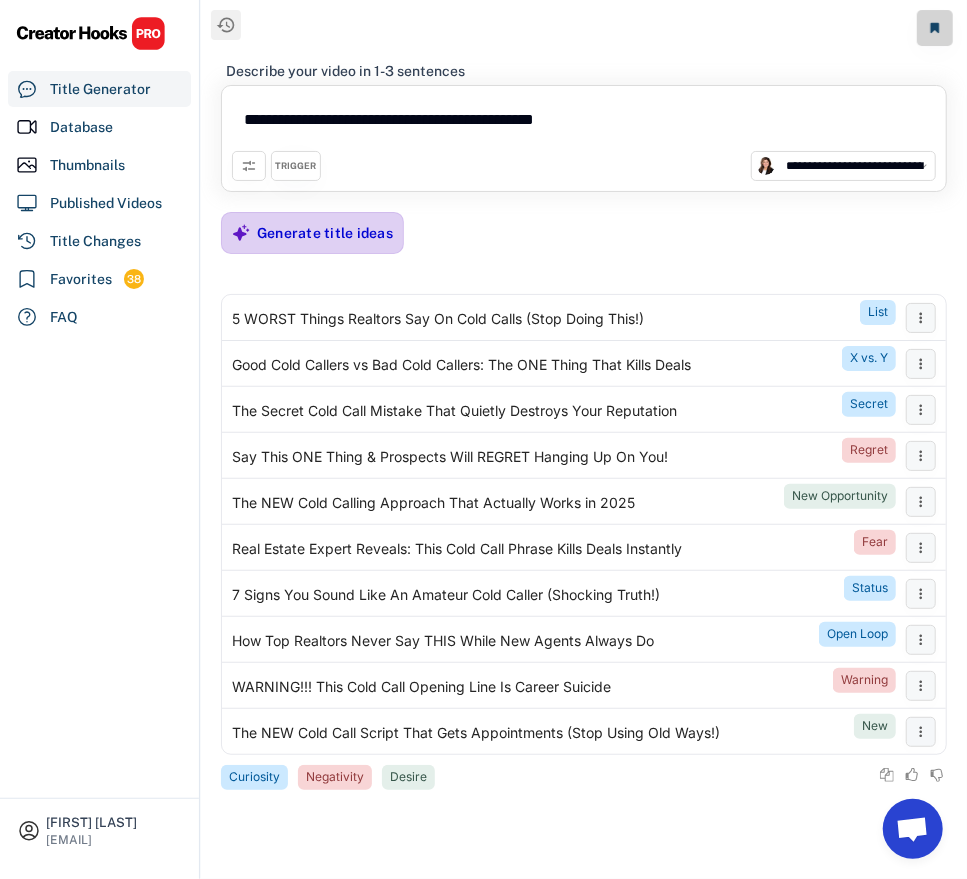 click on "Generate title ideas" at bounding box center [325, 233] 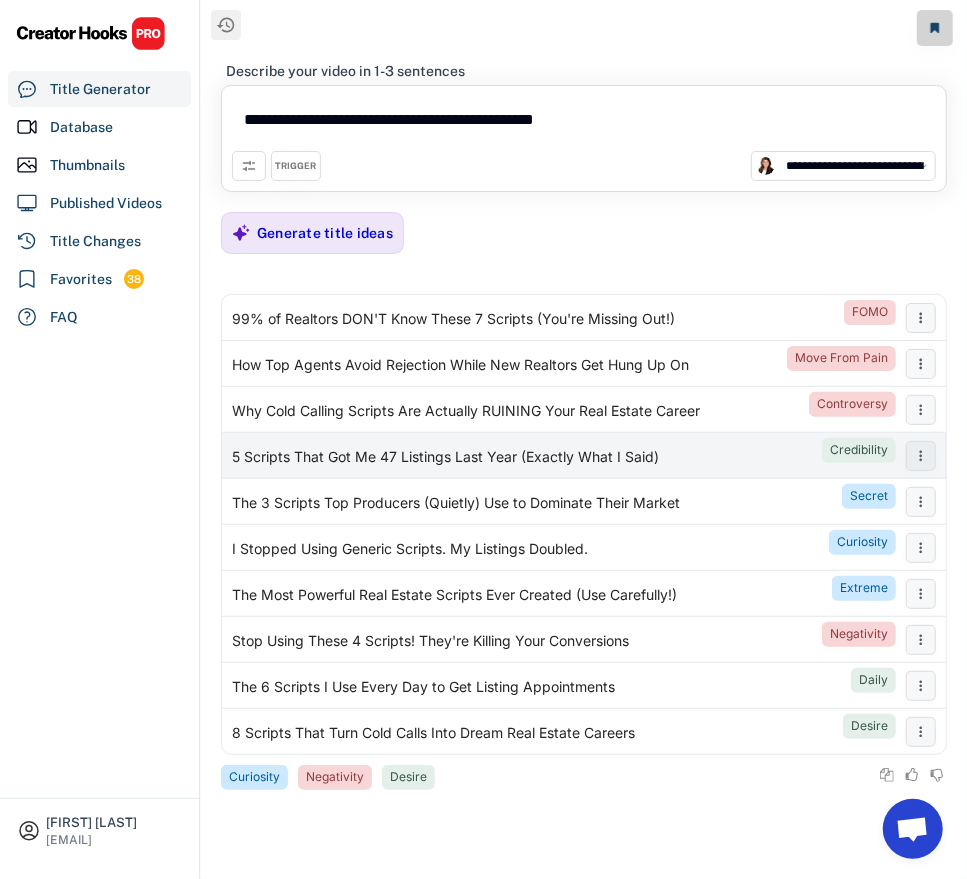 click on "5 Scripts That Got Me 47 Listings Last Year (Exactly What I Said)" at bounding box center (445, 458) 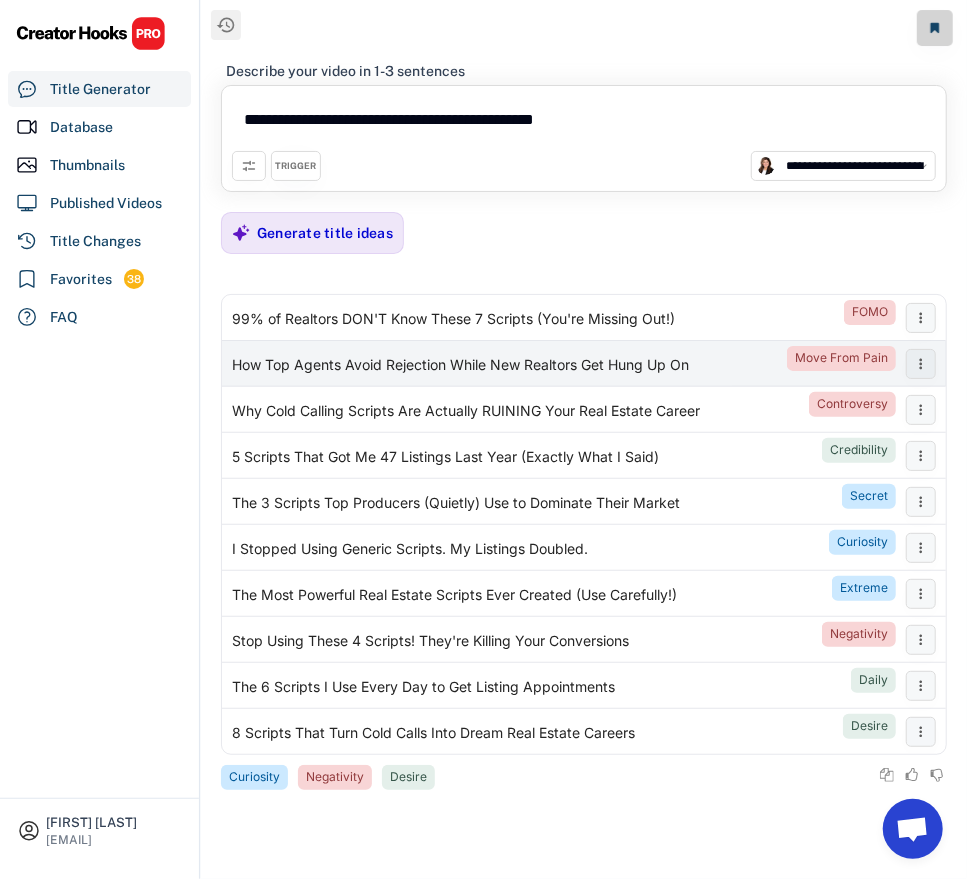 click on "How Top Agents Avoid Rejection While New Realtors Get Hung Up On" at bounding box center [460, 366] 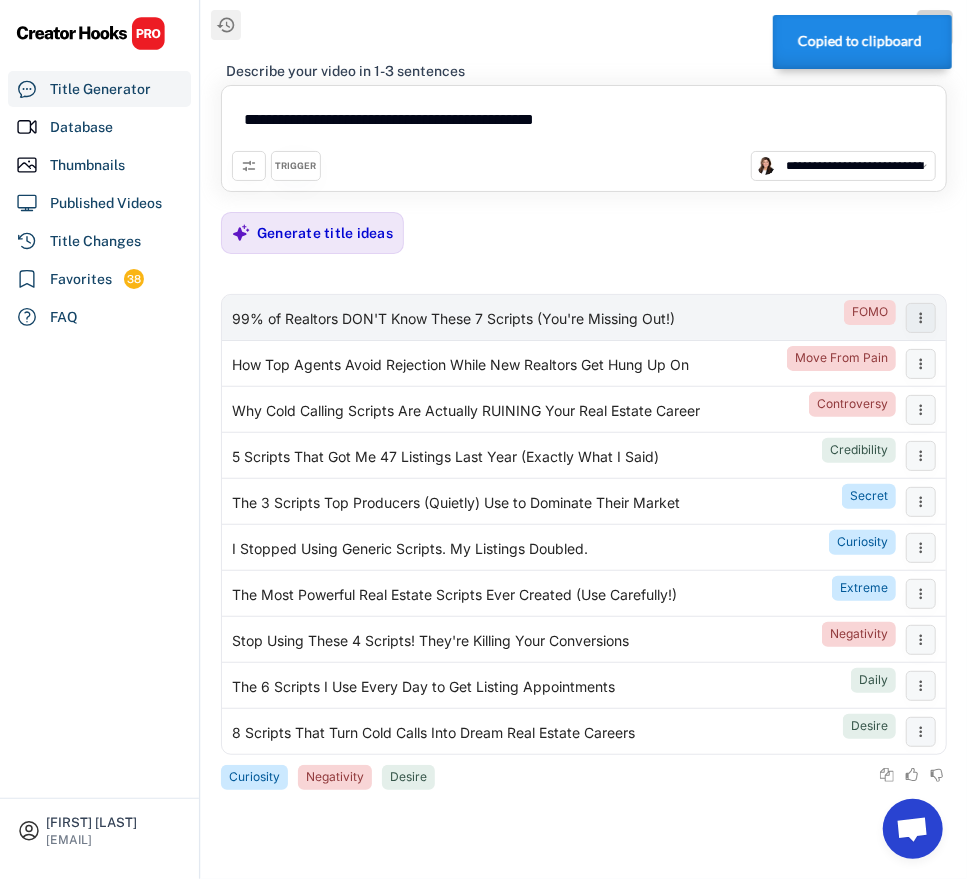 click on "99% of Realtors DON'T Know These 7 Scripts (You're Missing Out!)" at bounding box center [453, 320] 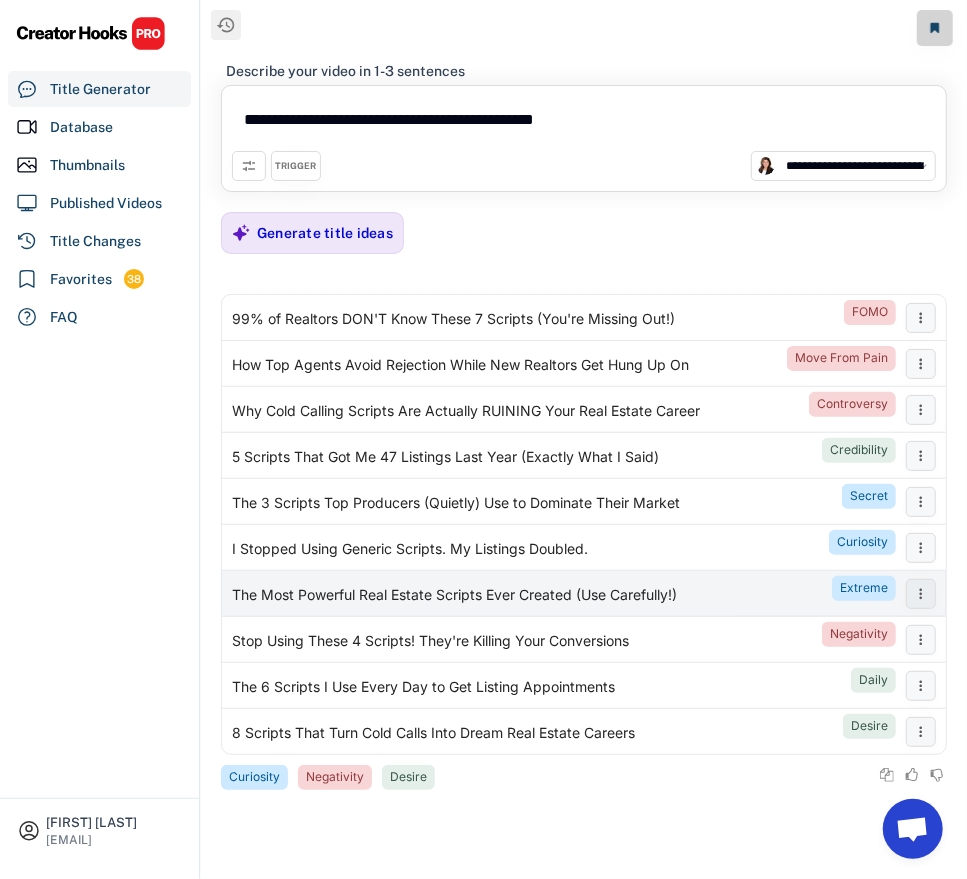 click on "The Most Powerful Real Estate Scripts Ever Created (Use Carefully!)" at bounding box center (454, 596) 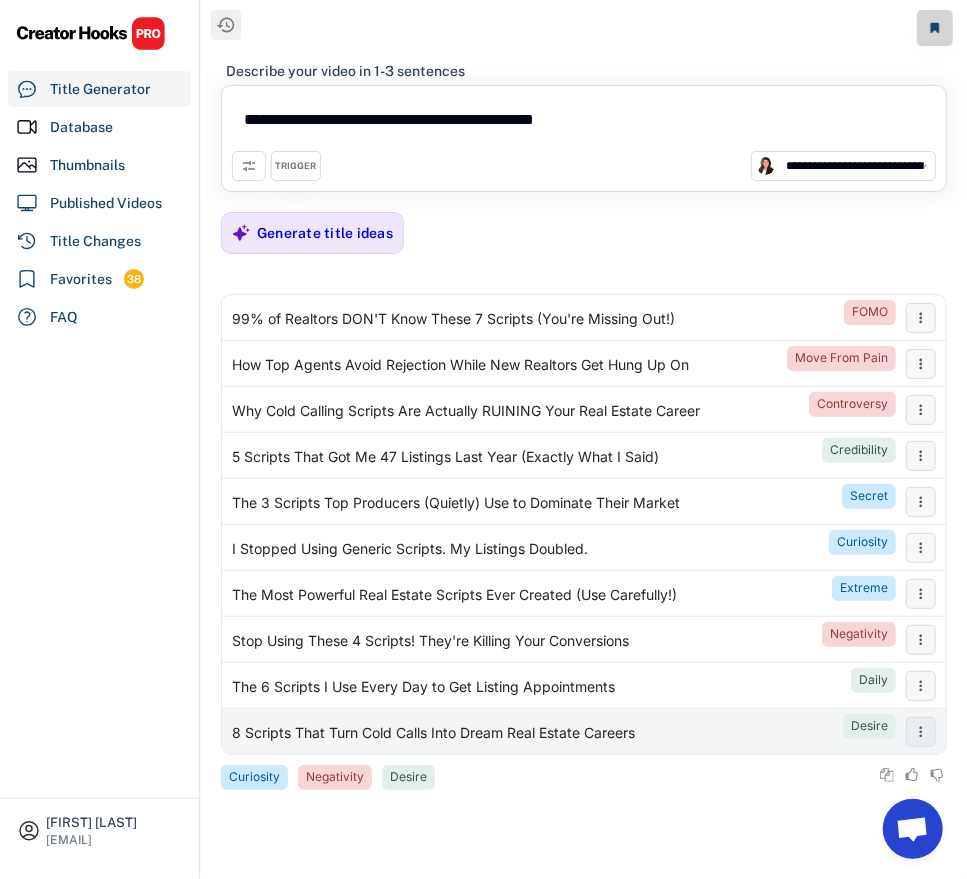 click on "8 Scripts That Turn Cold Calls Into Dream Real Estate Careers" at bounding box center [433, 734] 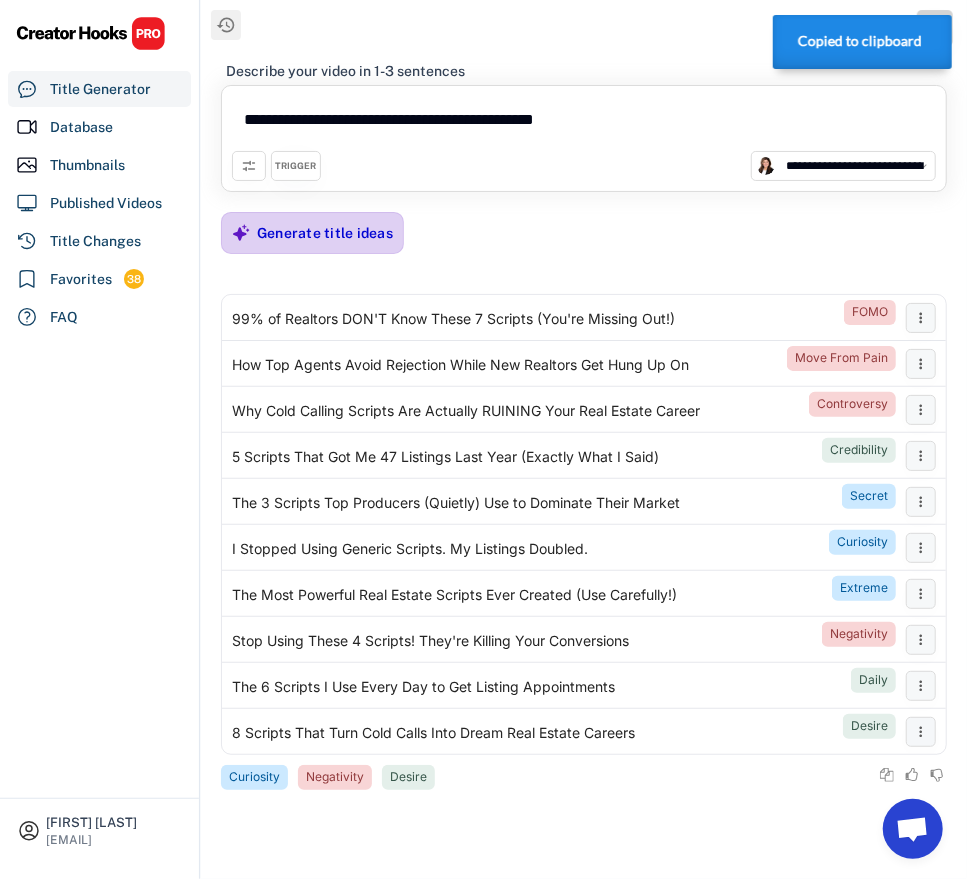 click on "Generate title ideas" at bounding box center (325, 233) 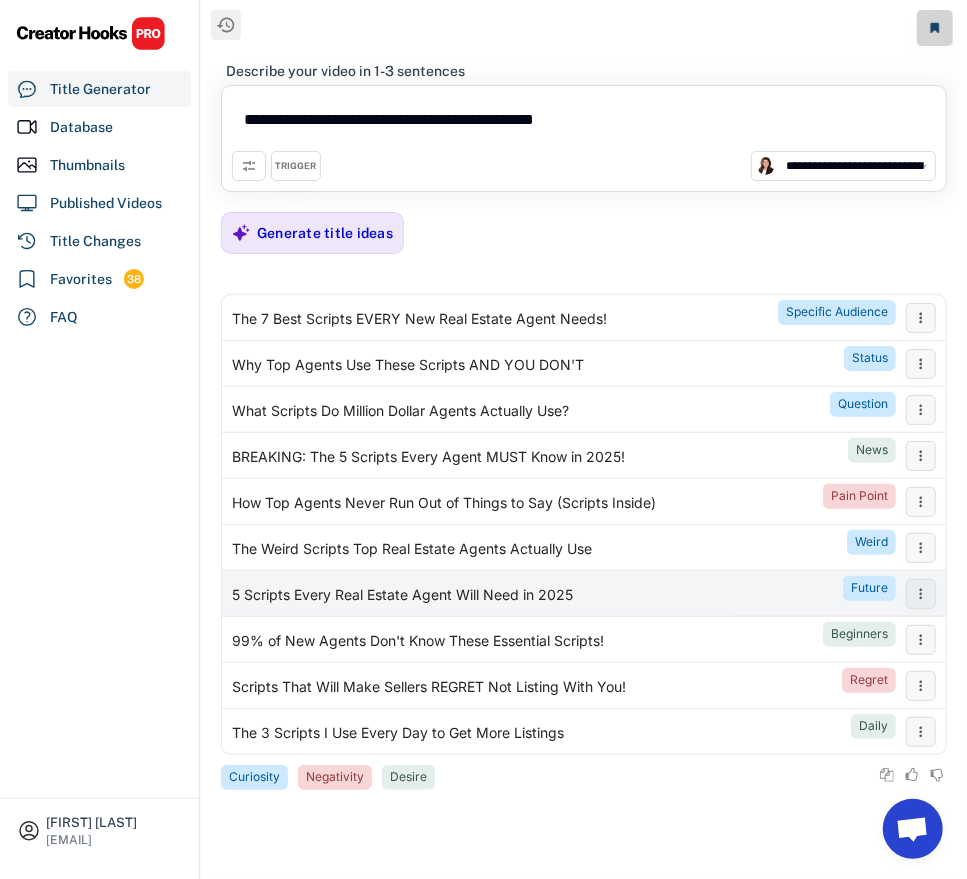 click on "5 Scripts Every Real Estate Agent Will Need in 2025 Future" at bounding box center (559, 594) 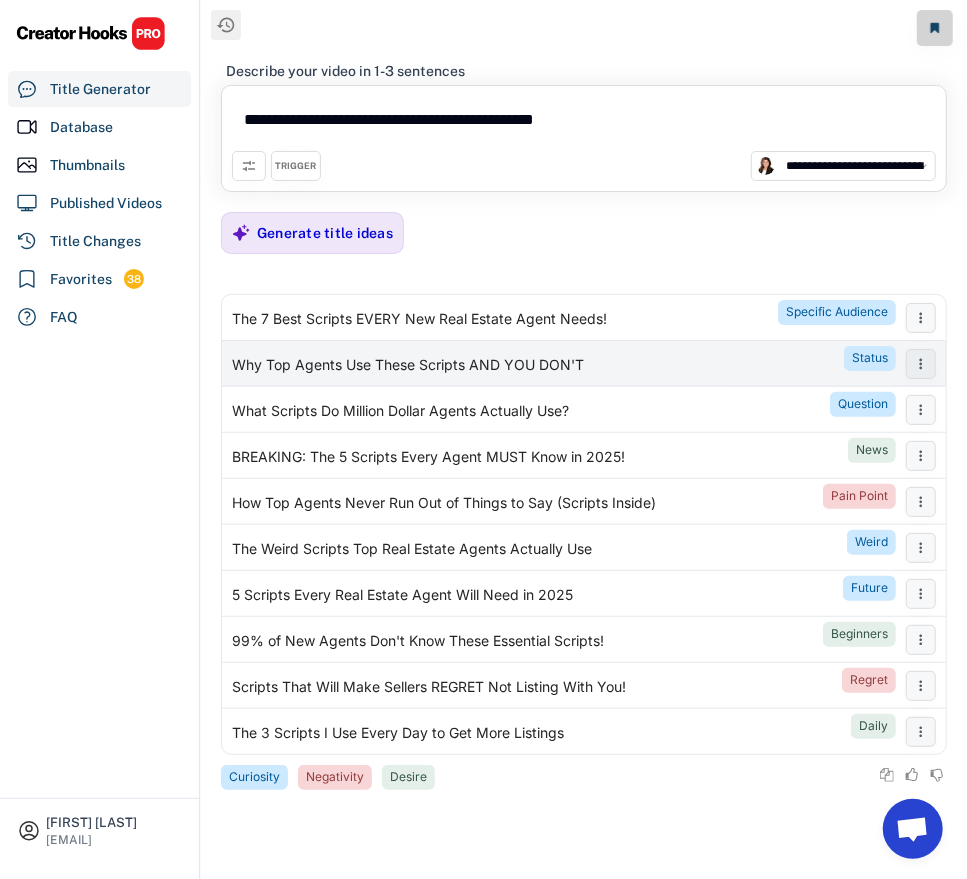 drag, startPoint x: 343, startPoint y: 349, endPoint x: 318, endPoint y: 355, distance: 25.70992 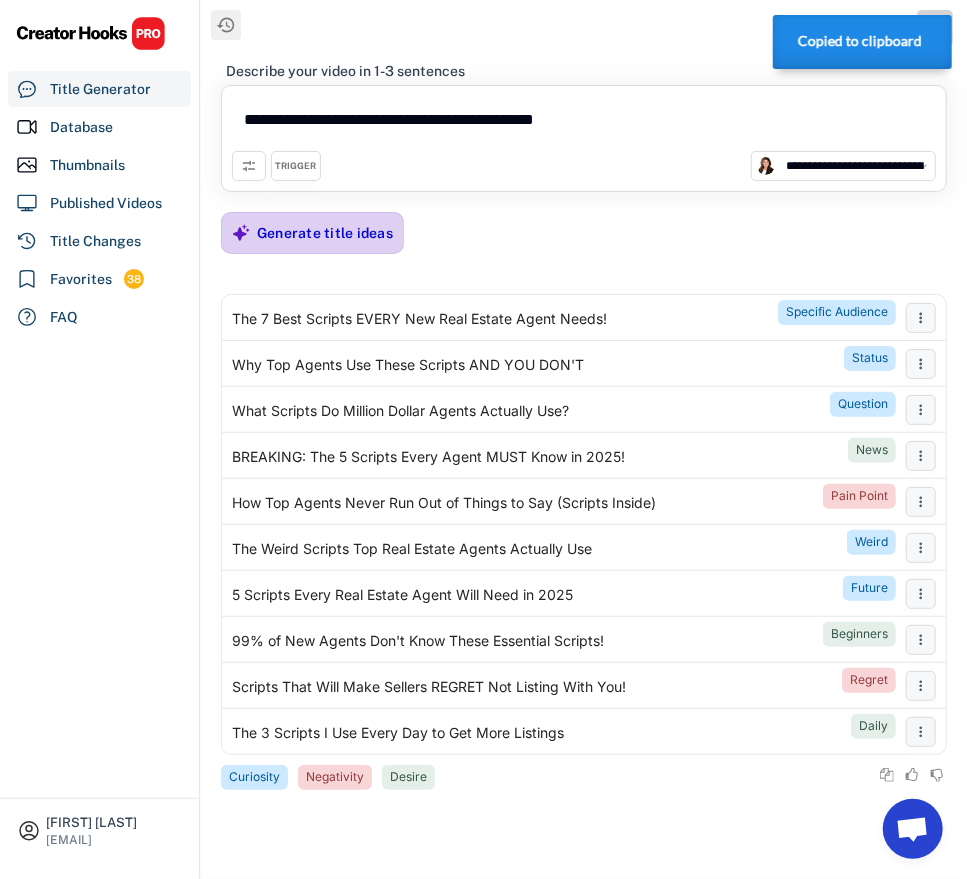click on "Generate title ideas" at bounding box center [325, 233] 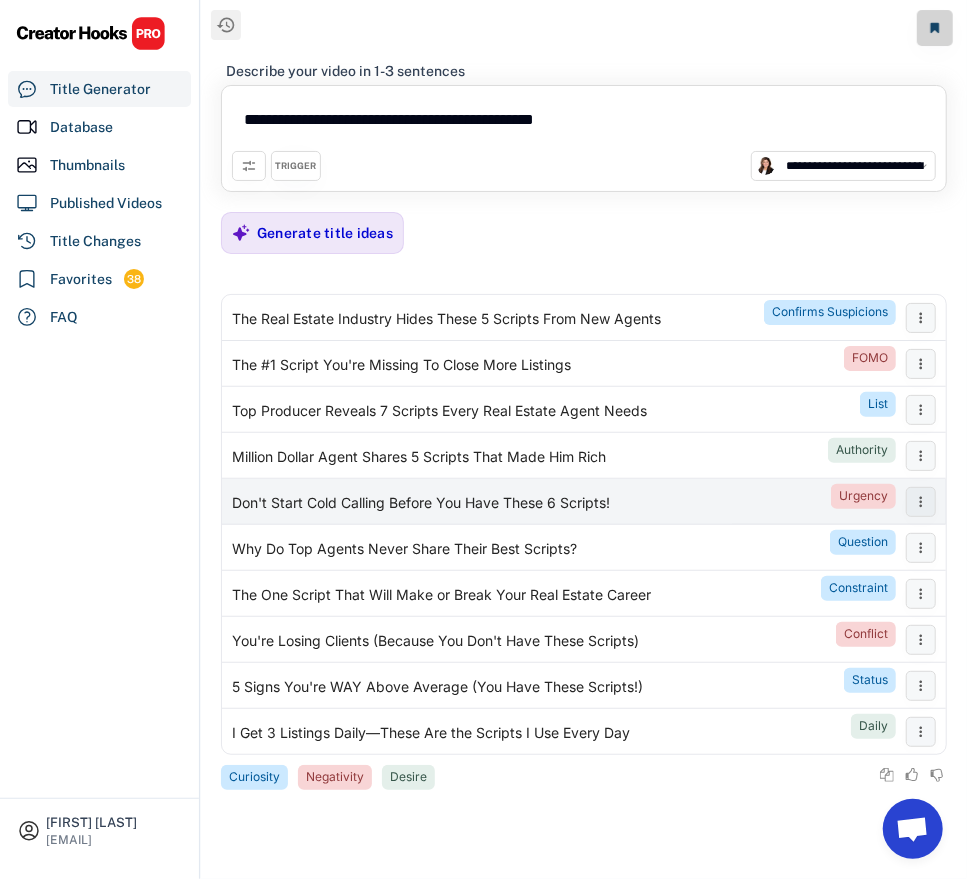 click on "Don't Start Cold Calling Before You Have These 6 Scripts!" at bounding box center (421, 504) 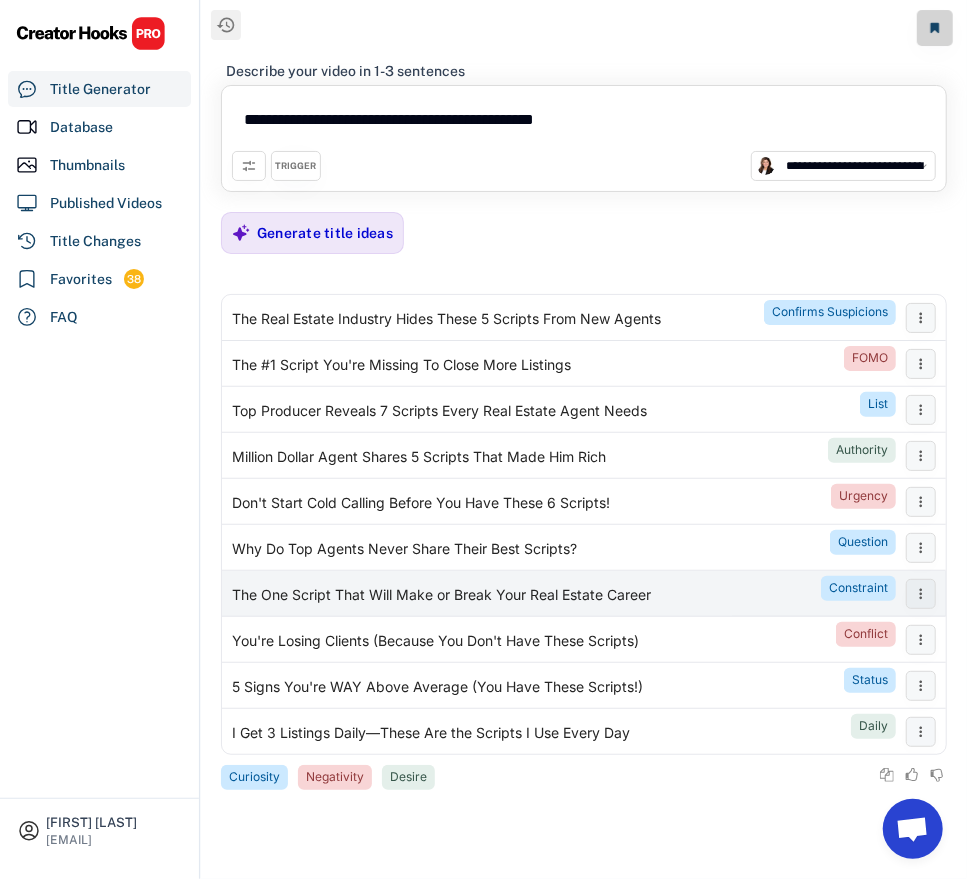 click on "The One Script That Will Make or Break Your Real Estate Career Constraint" at bounding box center (559, 594) 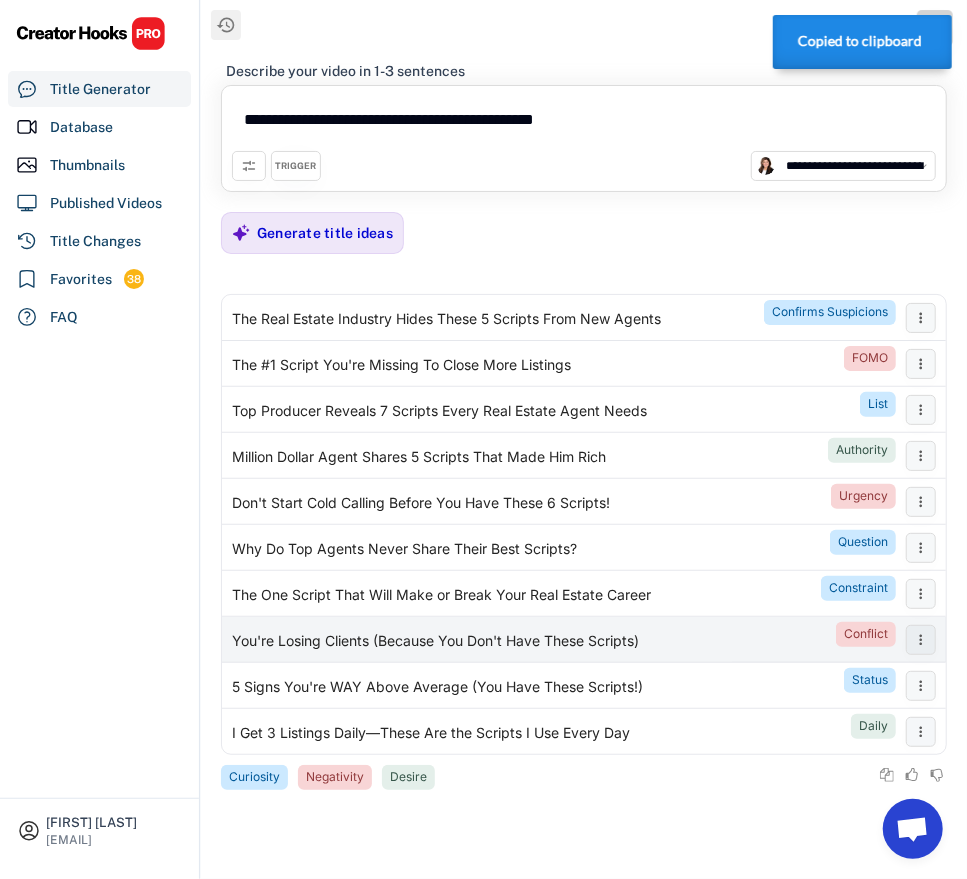 click on "You're Losing Clients (Because You Don't Have These Scripts)" at bounding box center [435, 642] 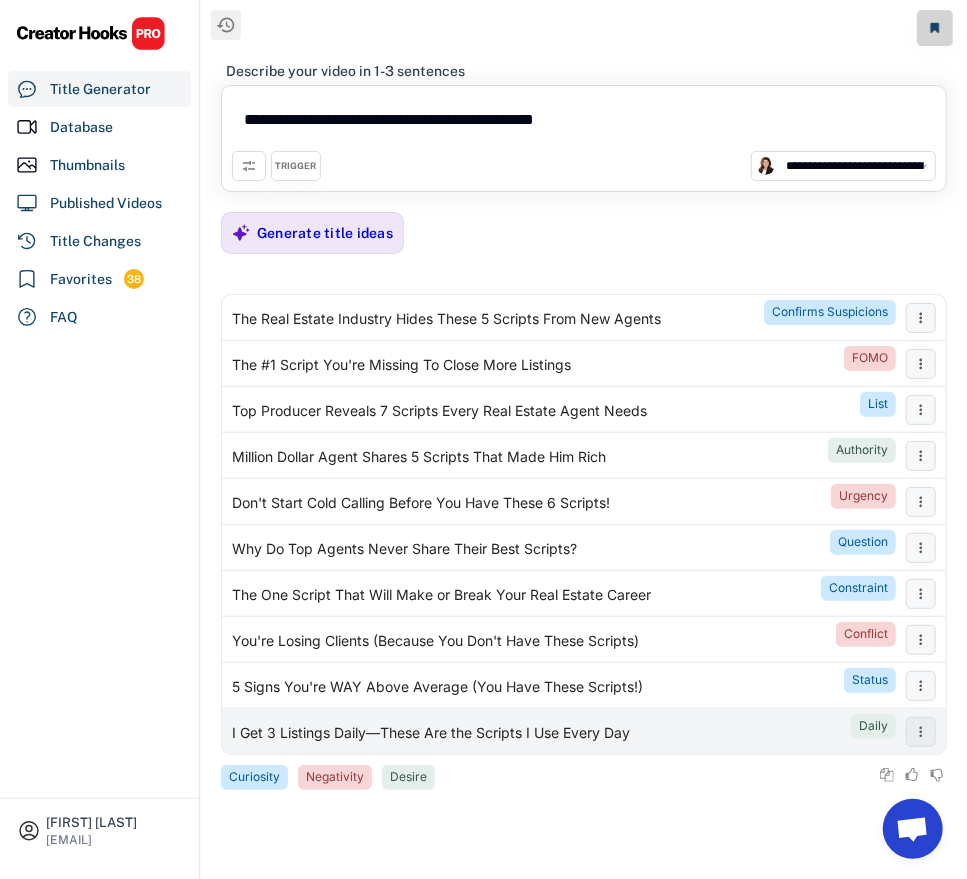 click on "I Get 3 Listings Daily—These Are the Scripts I Use Every Day" at bounding box center [431, 734] 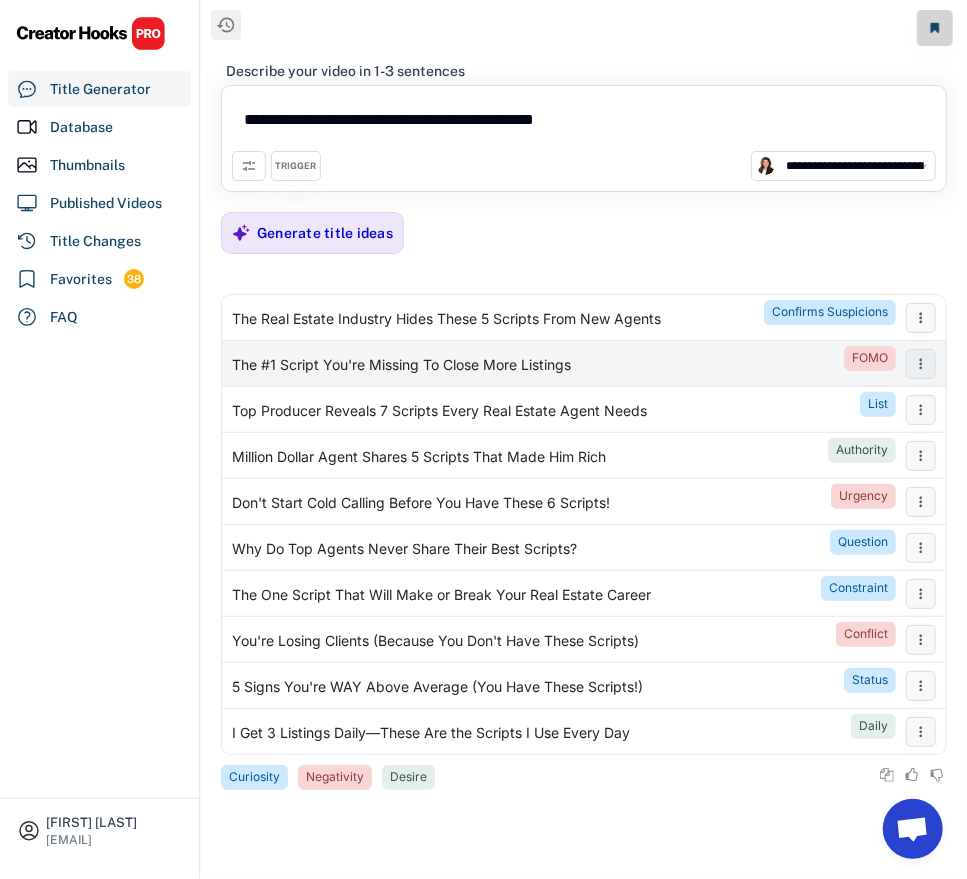 click on "The #1 Script You're Missing To Close More Listings" at bounding box center [401, 366] 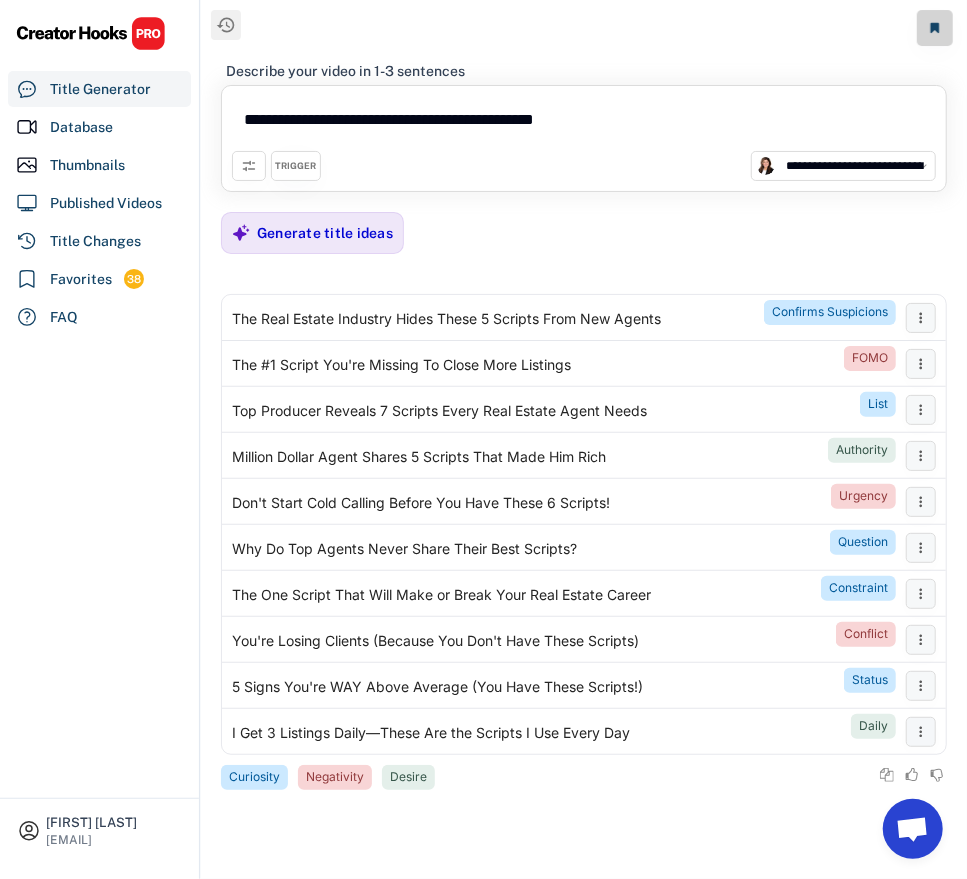 click on "**********" at bounding box center [584, 123] 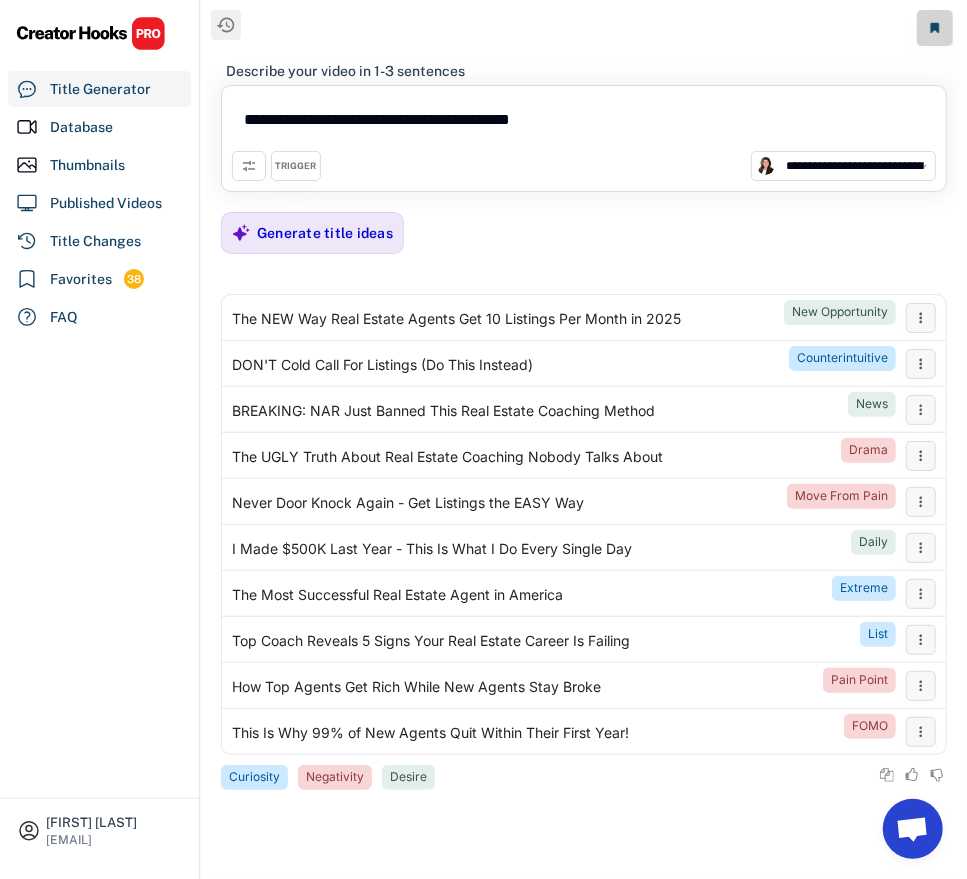 click on "**********" at bounding box center [584, 123] 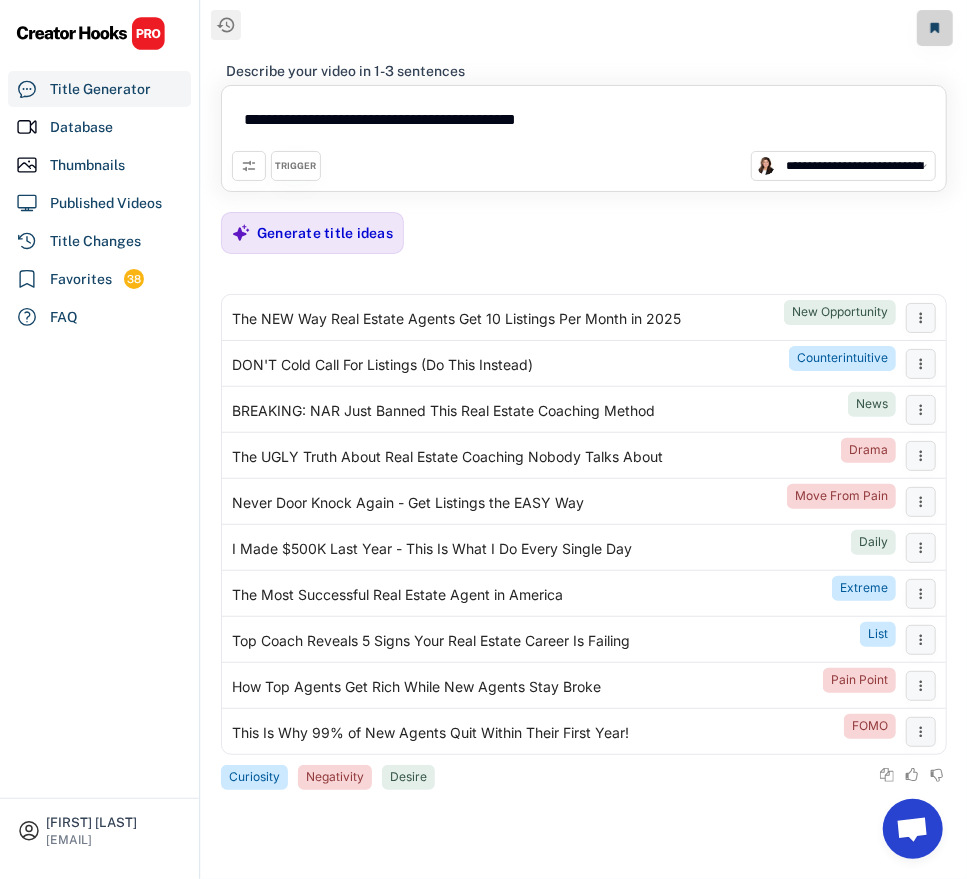 drag, startPoint x: 252, startPoint y: 112, endPoint x: 234, endPoint y: 115, distance: 18.248287 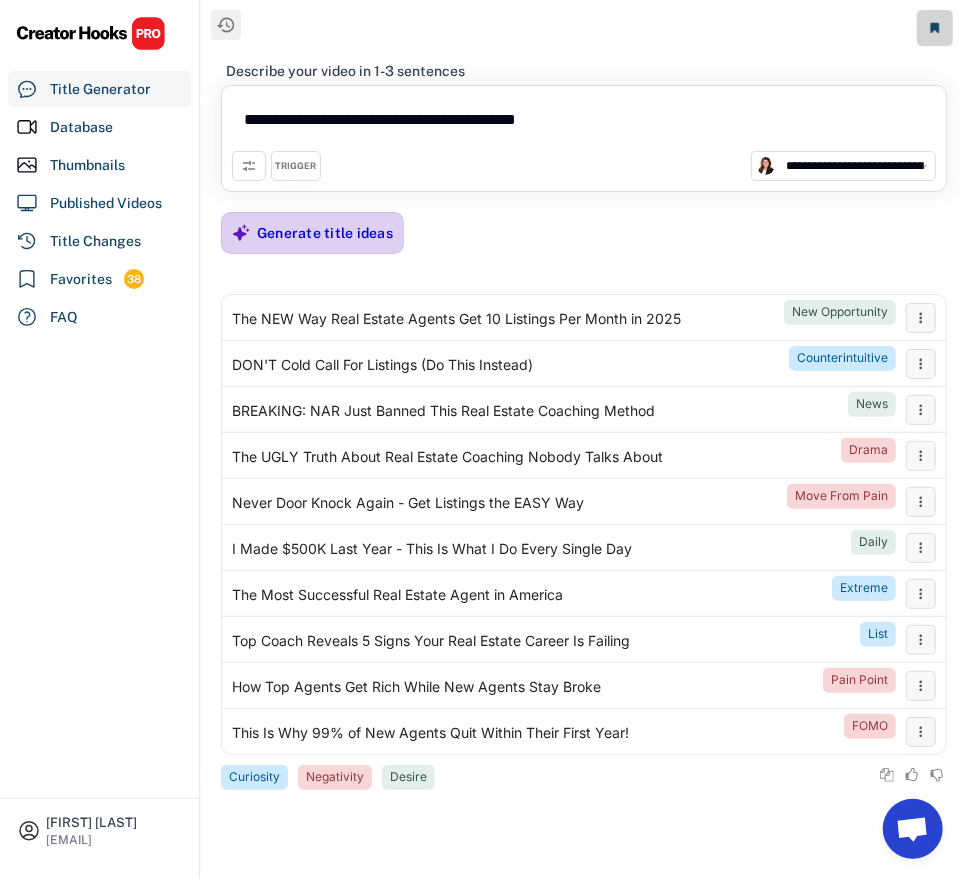 click on "Generate title ideas" at bounding box center (325, 233) 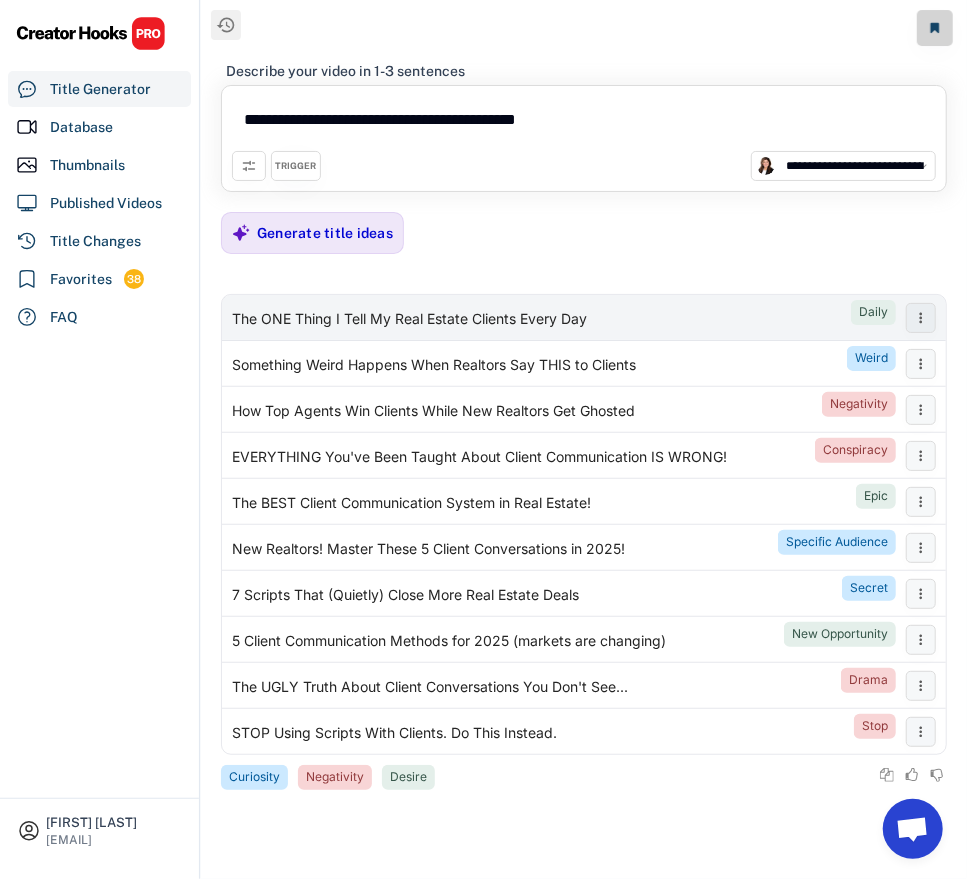 click on "The ONE Thing I Tell My Real Estate Clients Every Day" at bounding box center [409, 320] 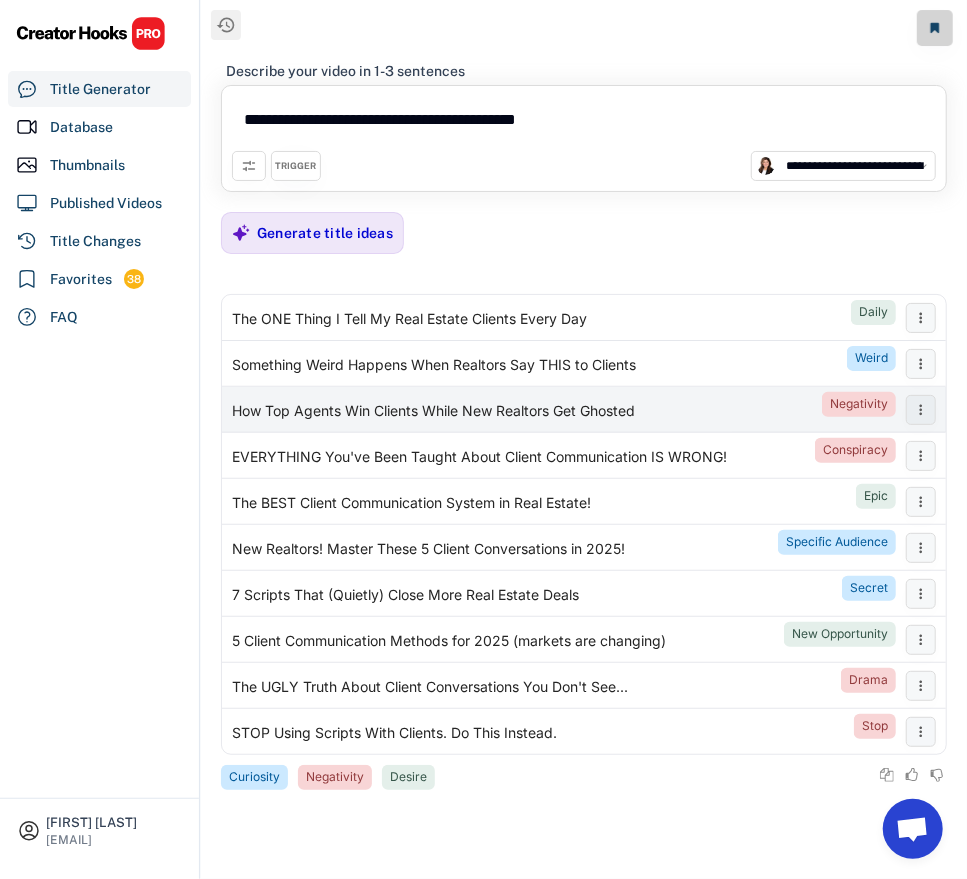 drag, startPoint x: 333, startPoint y: 421, endPoint x: 321, endPoint y: 421, distance: 12 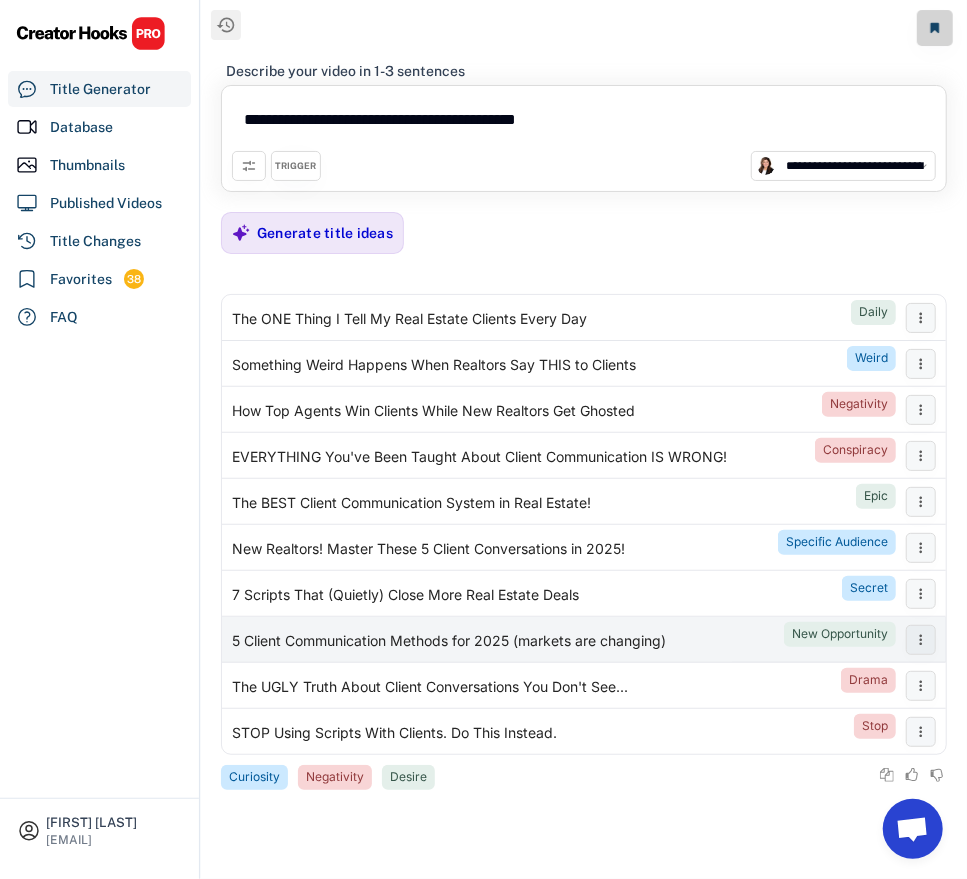 click on "5 Client Communication Methods for 2025 (markets are changing)" at bounding box center [449, 642] 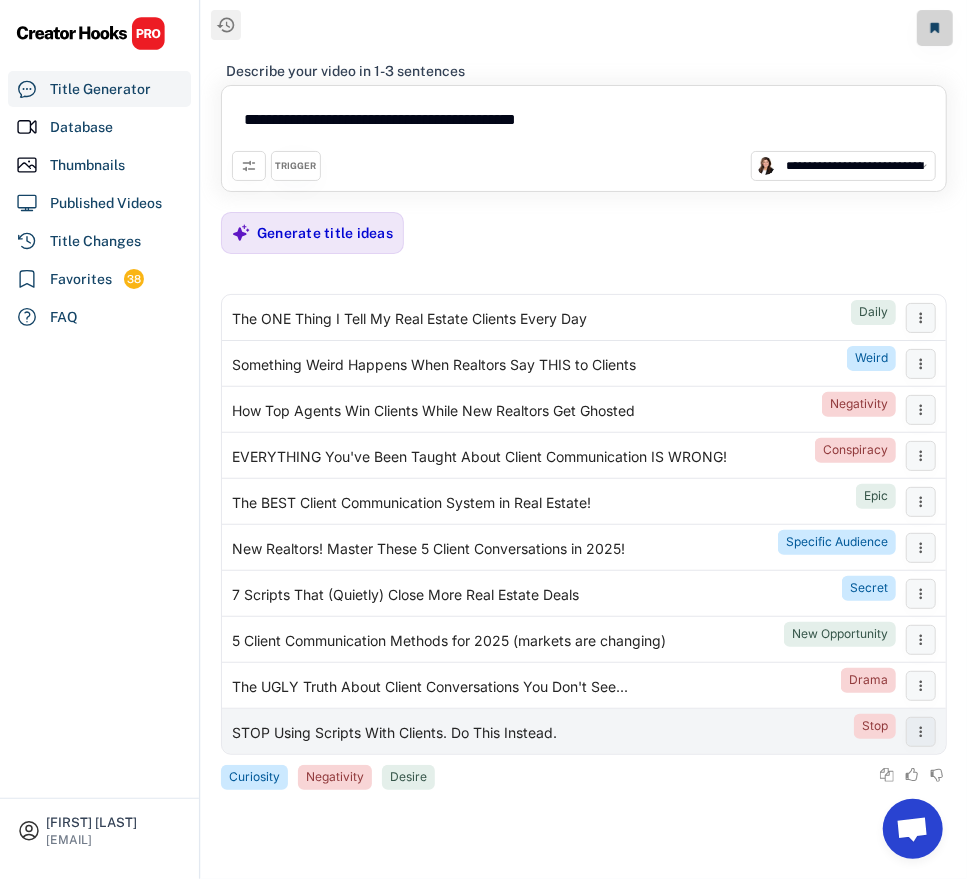 click on "STOP Using Scripts With Clients. Do This Instead." at bounding box center [394, 734] 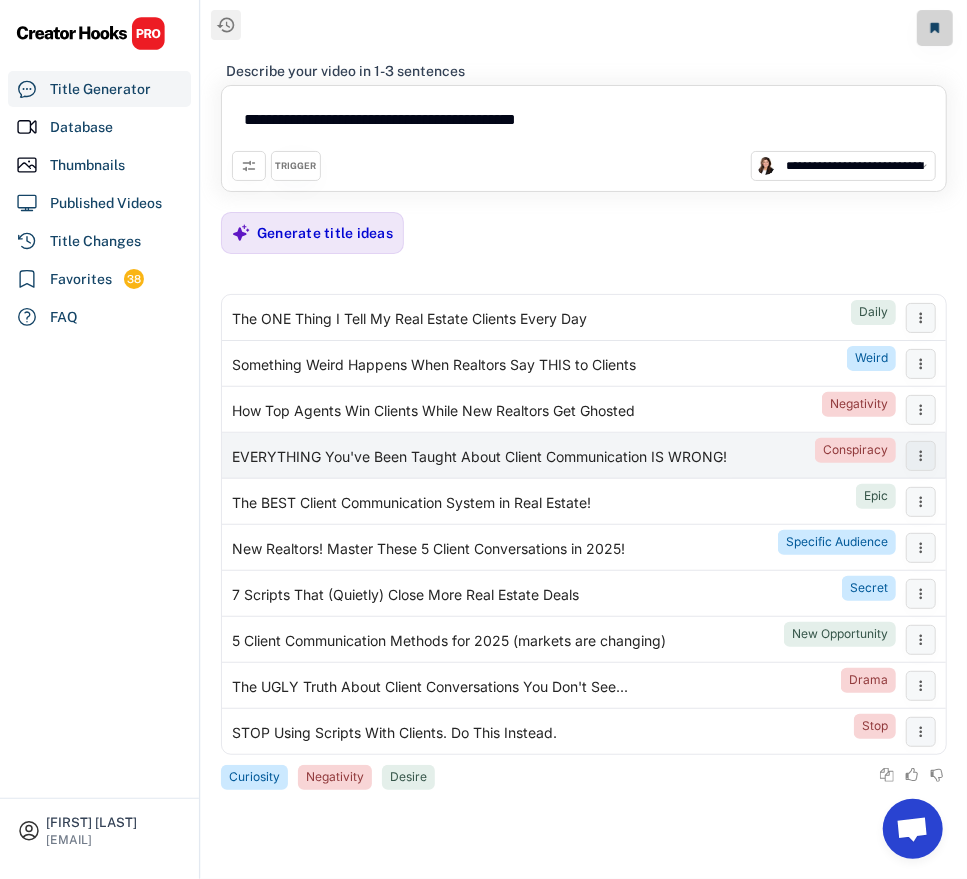 click on "EVERYTHING You've Been Taught About Client Communication IS WRONG!" at bounding box center (479, 458) 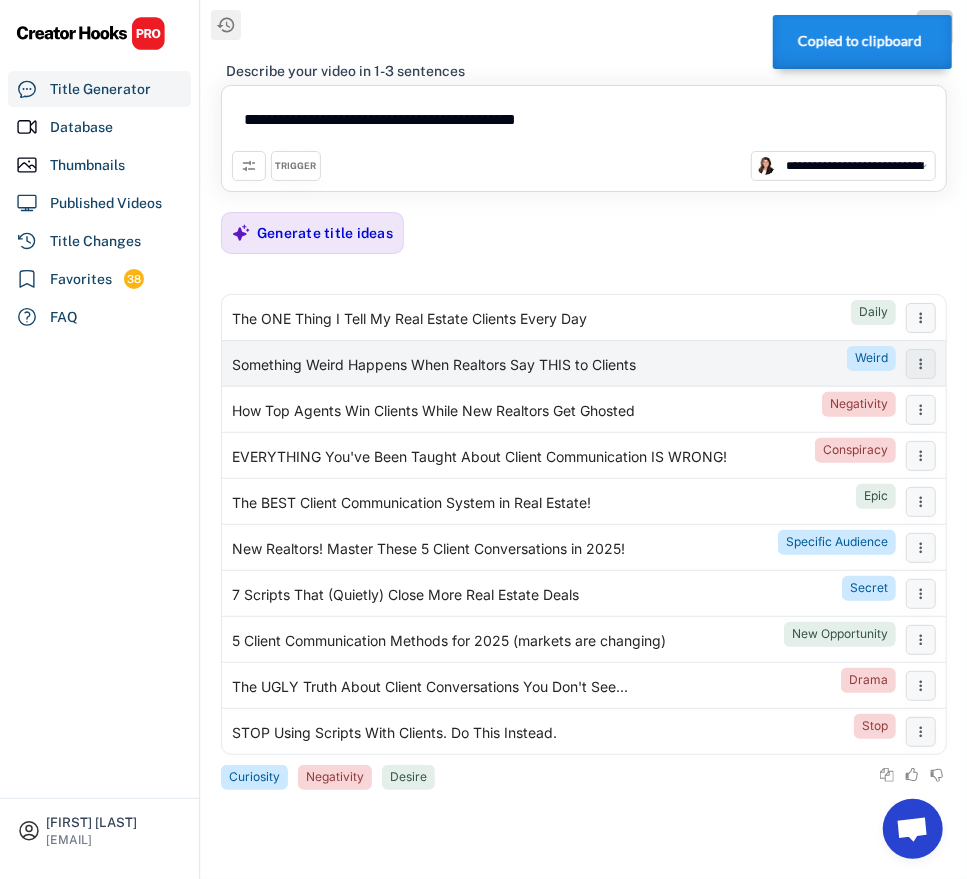 click on "Something Weird Happens When Realtors Say THIS to Clients Weird" at bounding box center (559, 364) 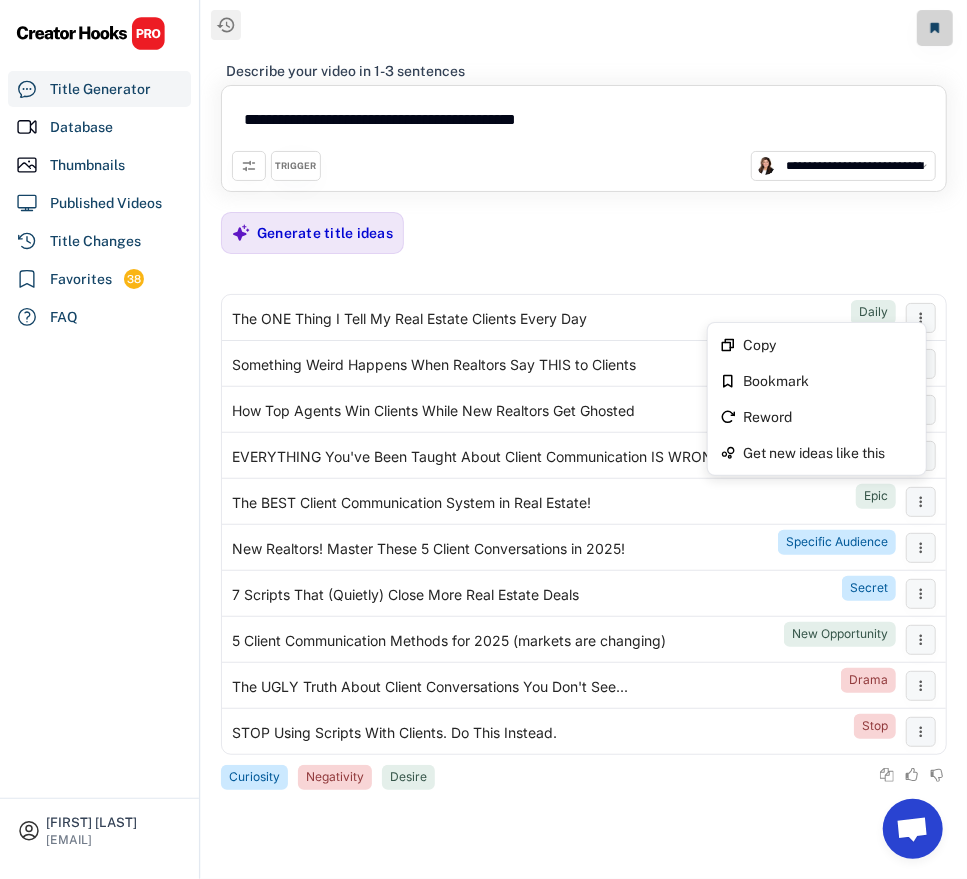 click on "**********" at bounding box center [584, 439] 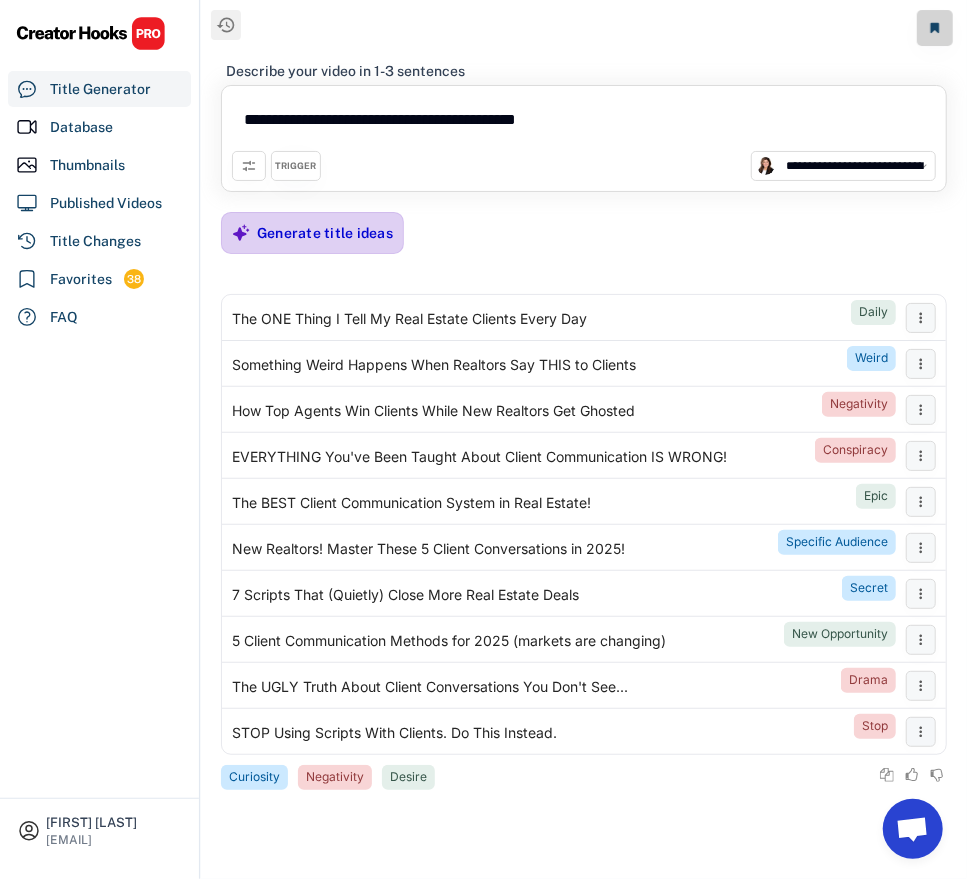 click on "Generate title ideas" at bounding box center (325, 233) 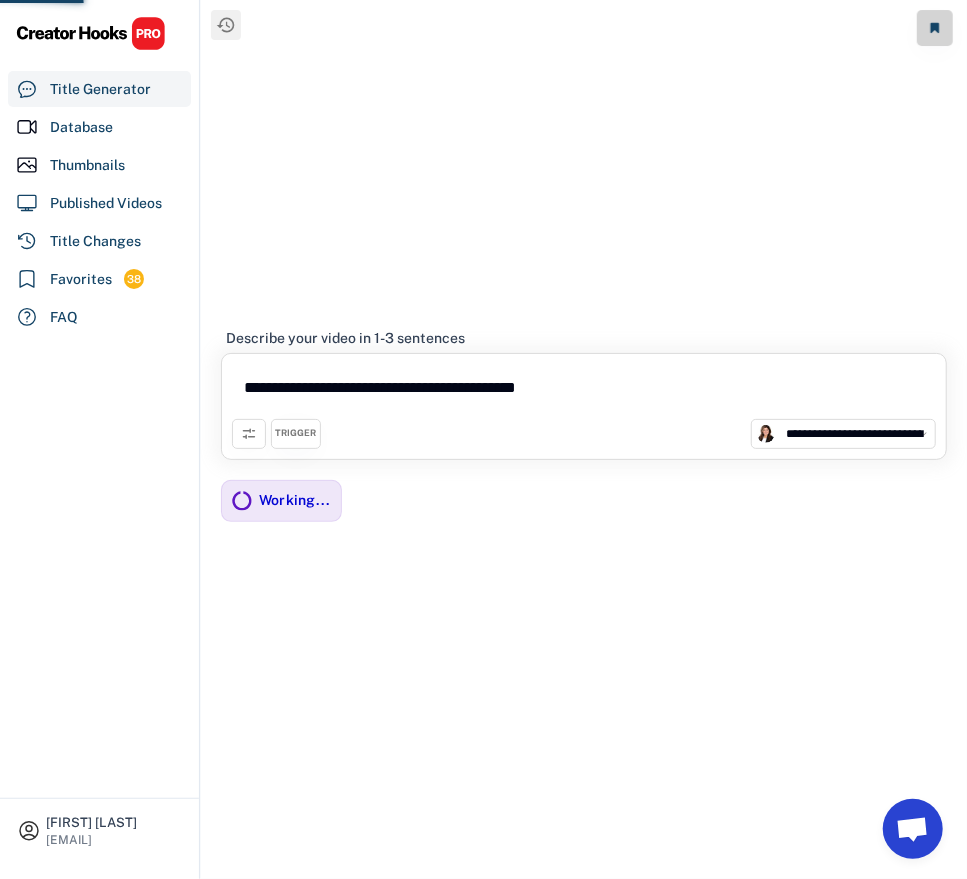 click on "**********" 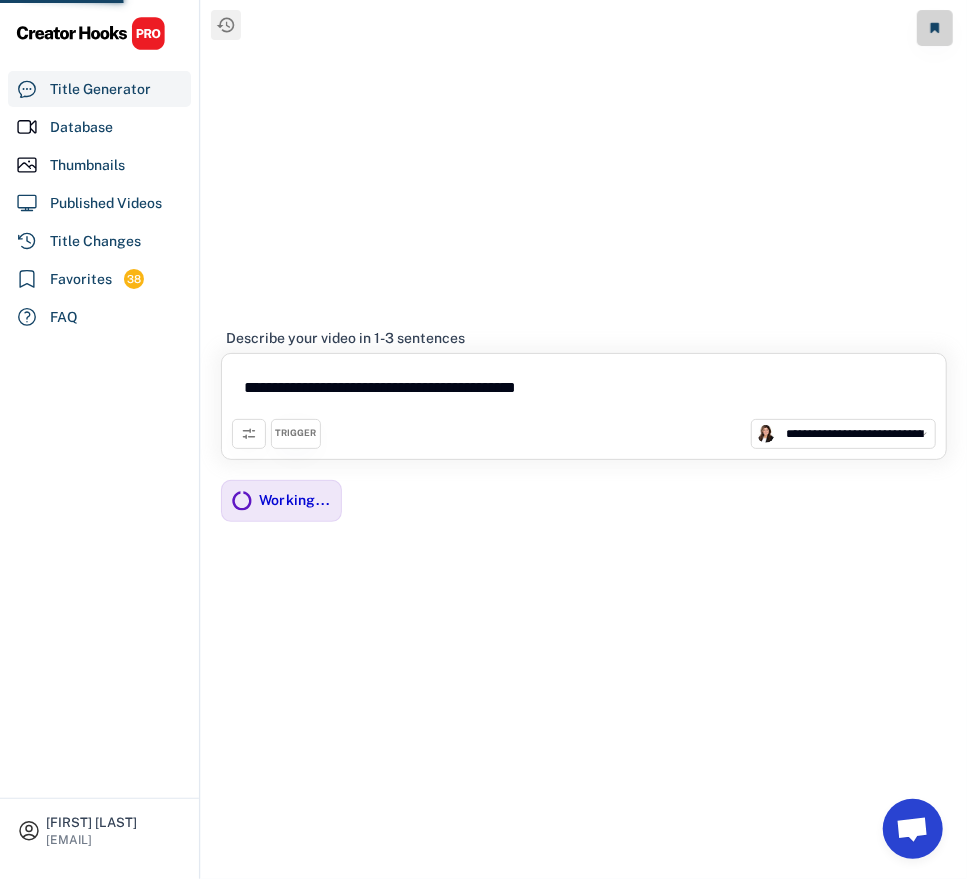 click on "**********" 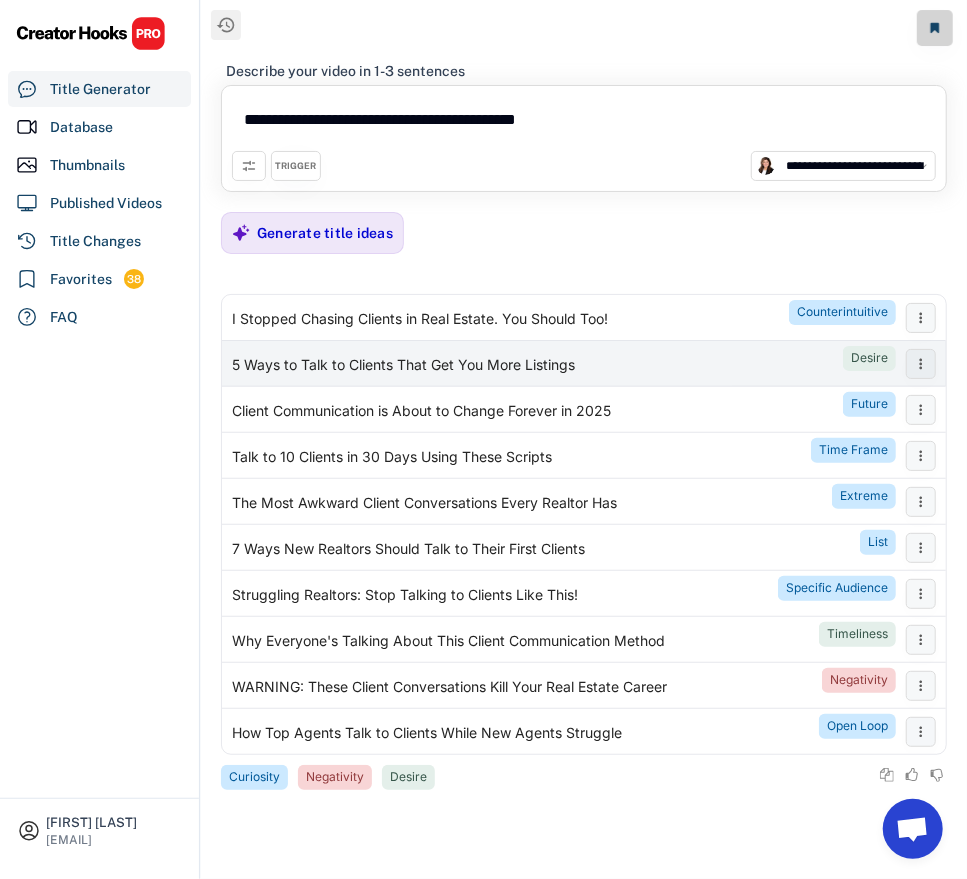 click on "5 Ways to Talk to Clients That Get You More Listings" at bounding box center [403, 366] 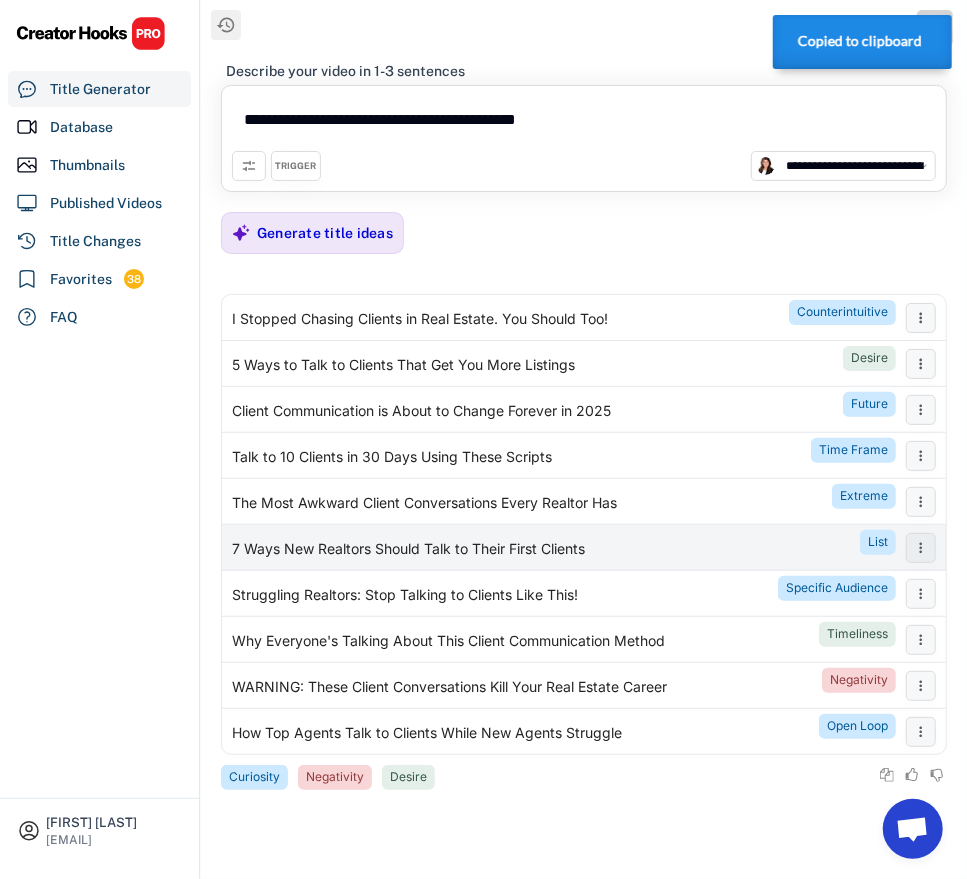 click on "7 Ways New Realtors Should Talk to Their First Clients" at bounding box center [408, 550] 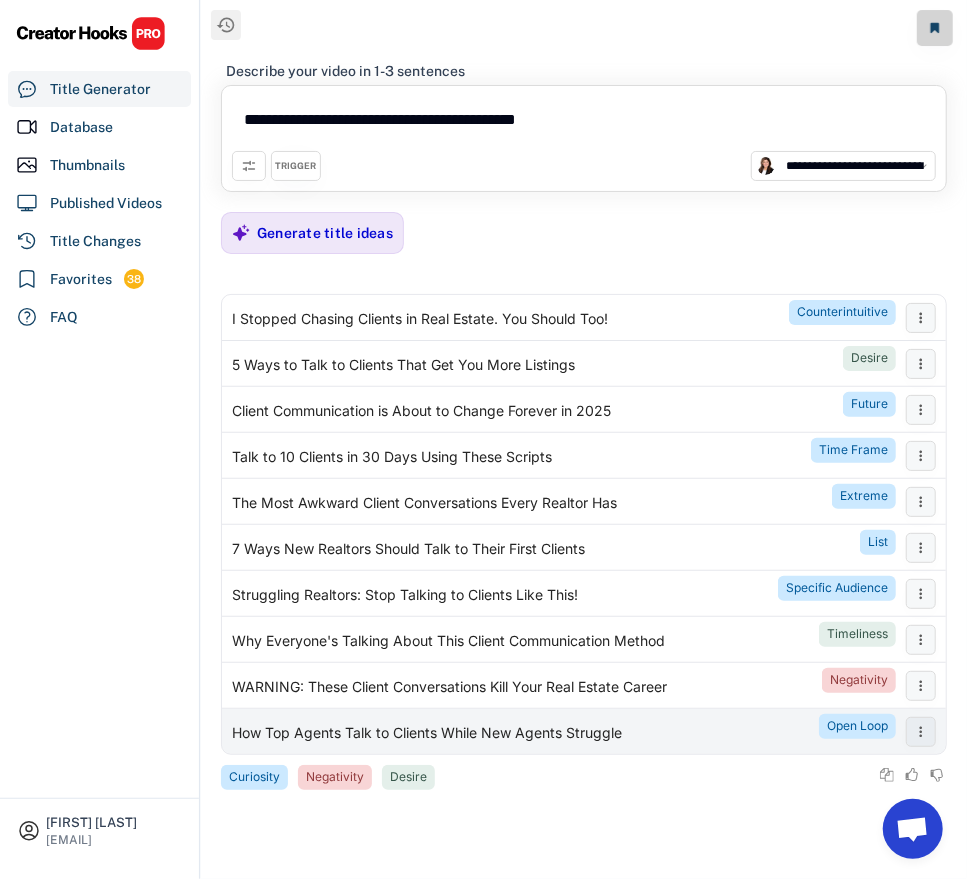 click on "How Top Agents Talk to Clients While New Agents Struggle" at bounding box center [427, 734] 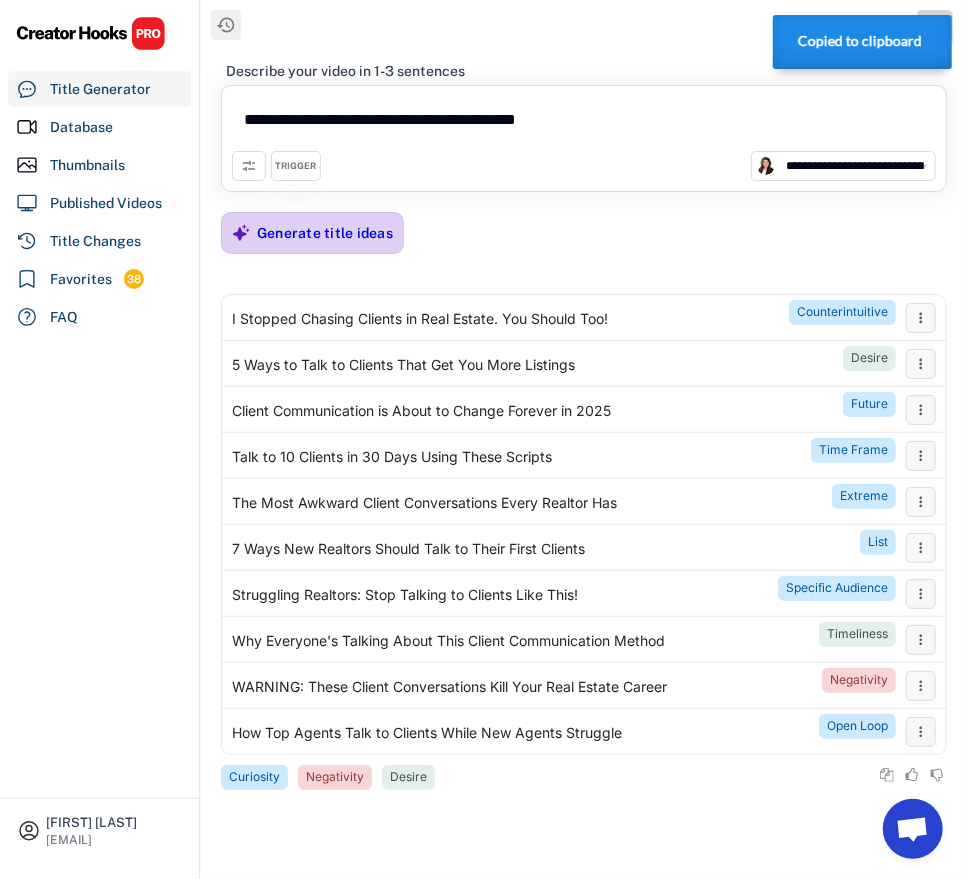 click on "Generate title ideas" at bounding box center (325, 233) 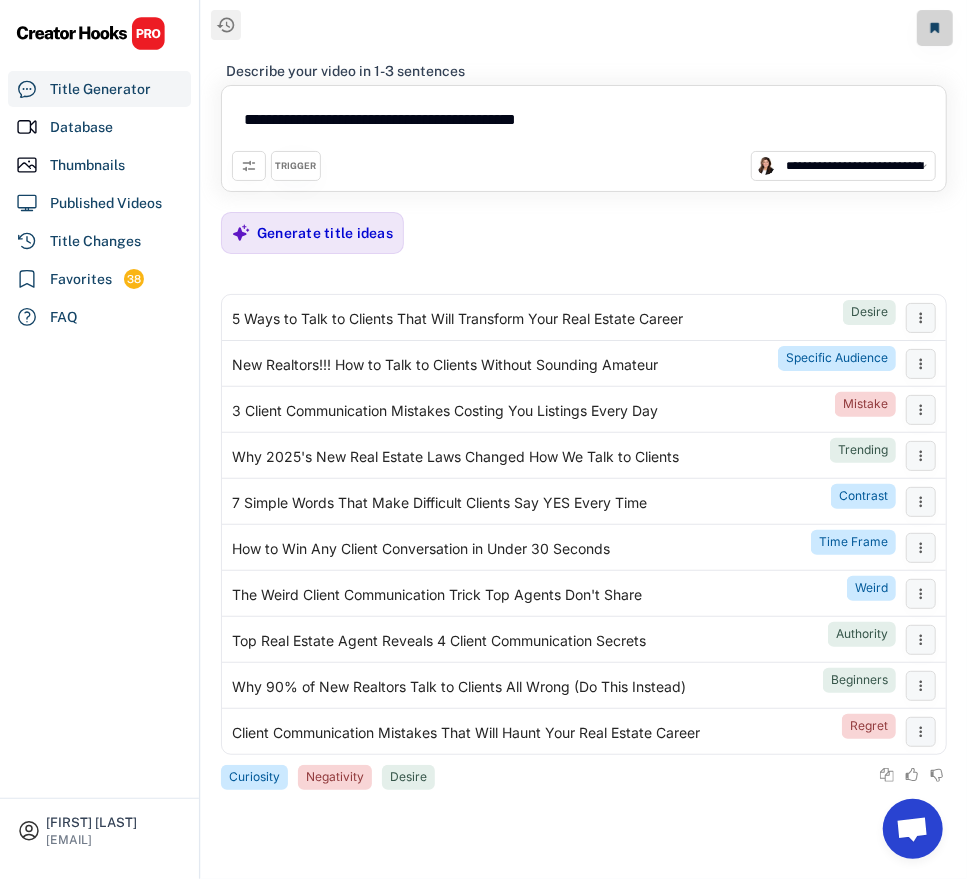 click on "**********" 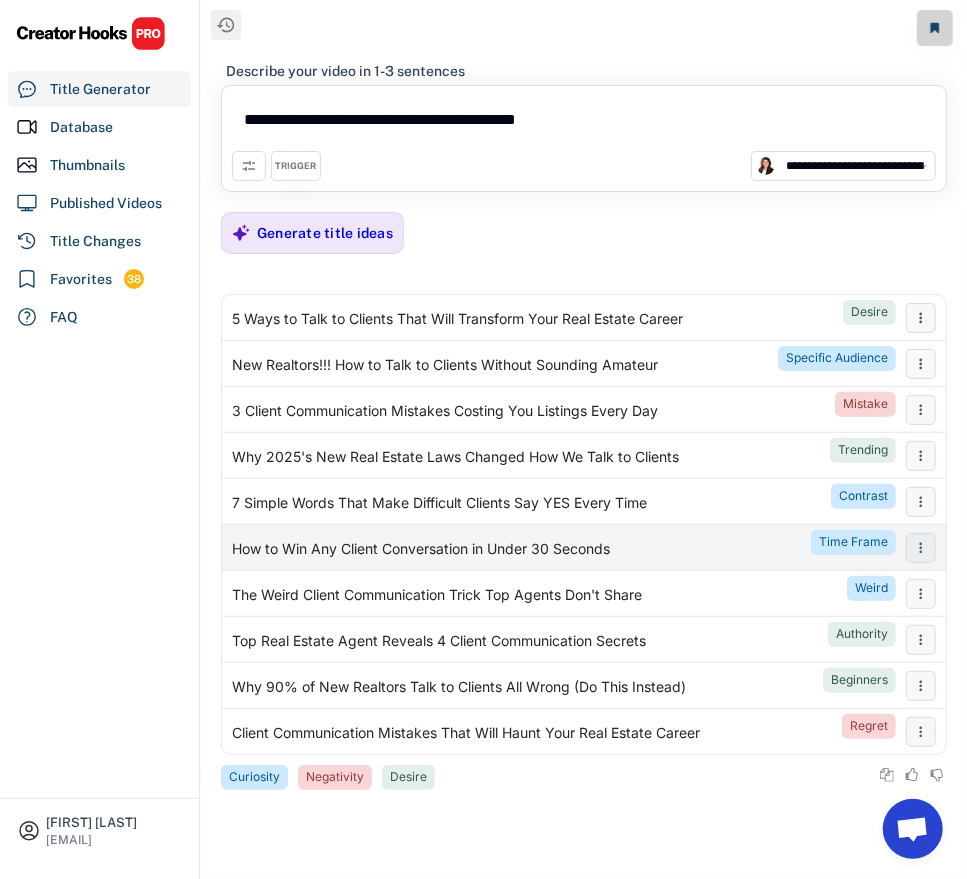 drag, startPoint x: 333, startPoint y: 546, endPoint x: 284, endPoint y: 542, distance: 49.162994 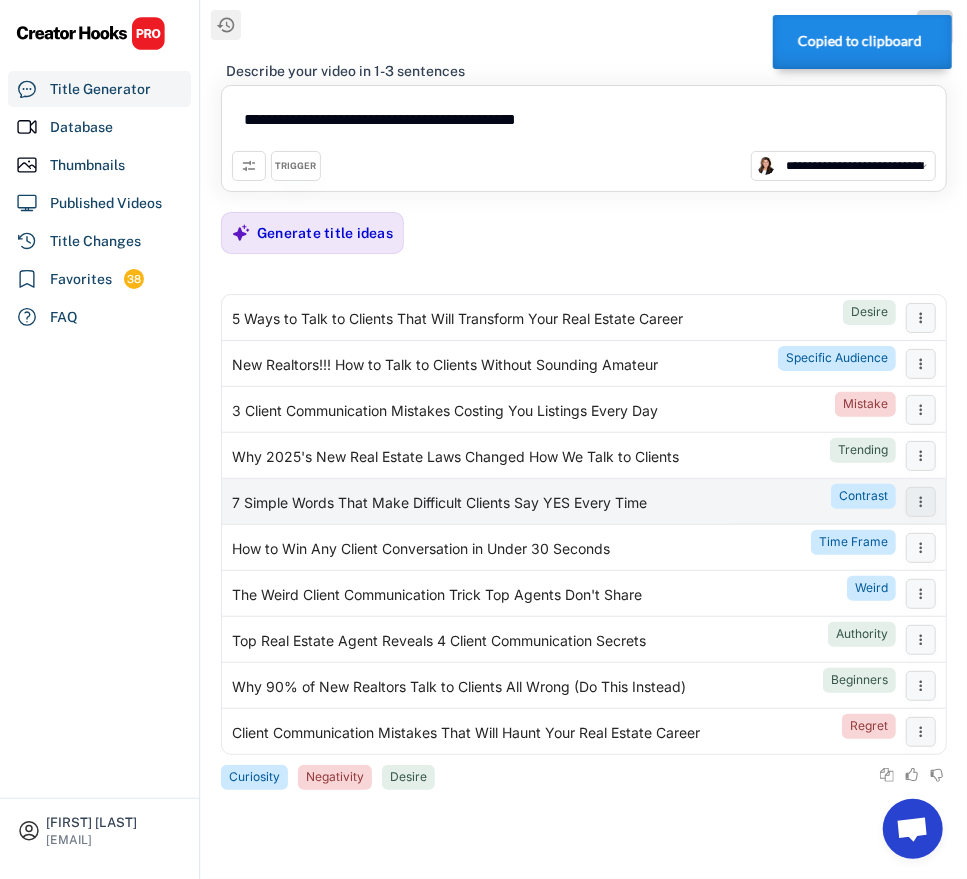 drag, startPoint x: 382, startPoint y: 502, endPoint x: 347, endPoint y: 502, distance: 35 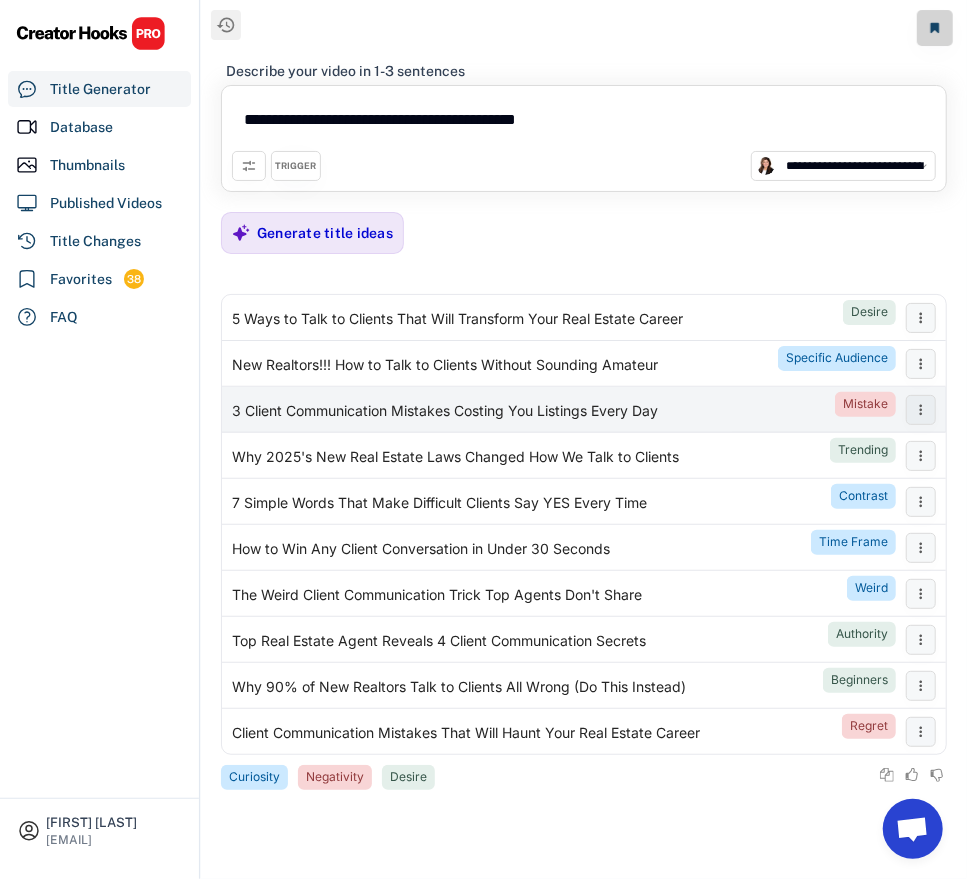 click on "3 Client Communication Mistakes Costing You Listings Every Day" at bounding box center (445, 412) 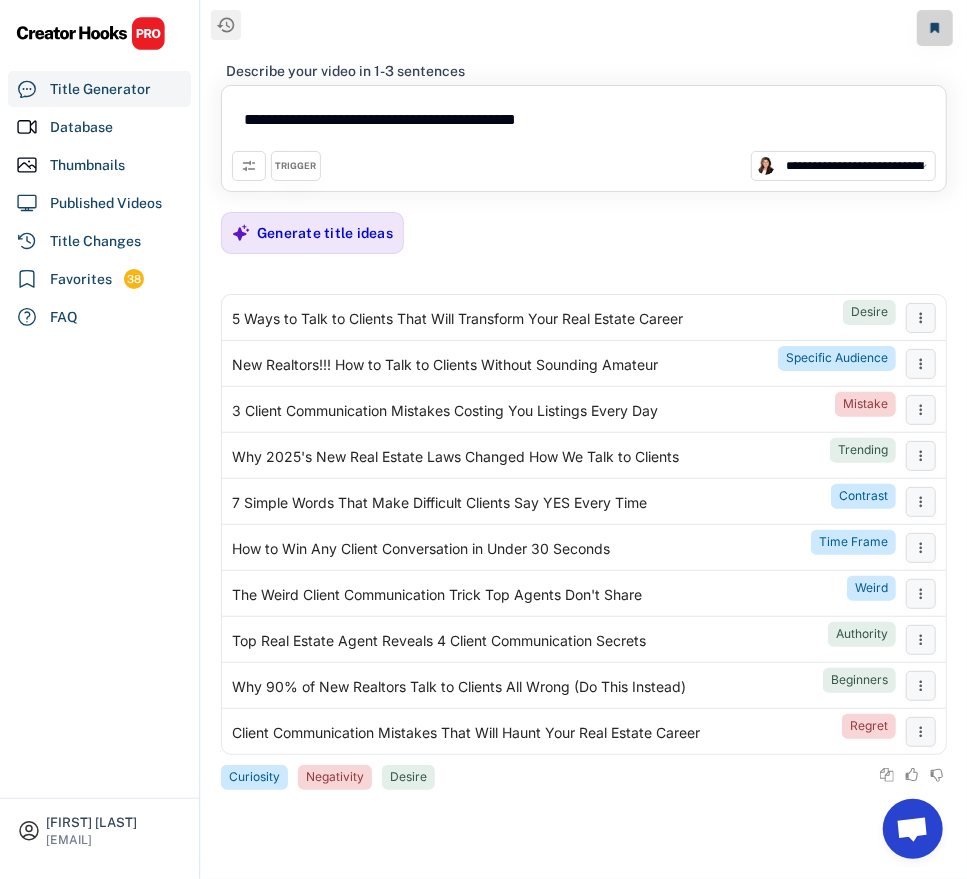 click on "**********" at bounding box center [584, 123] 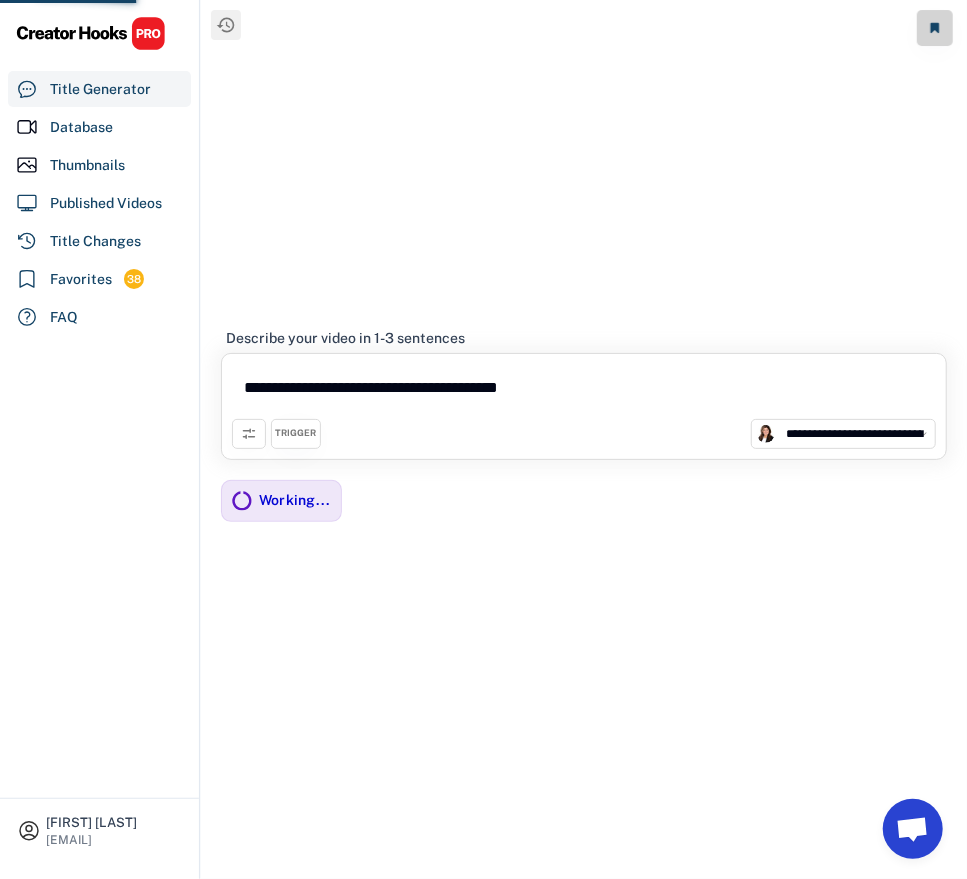 type on "**********" 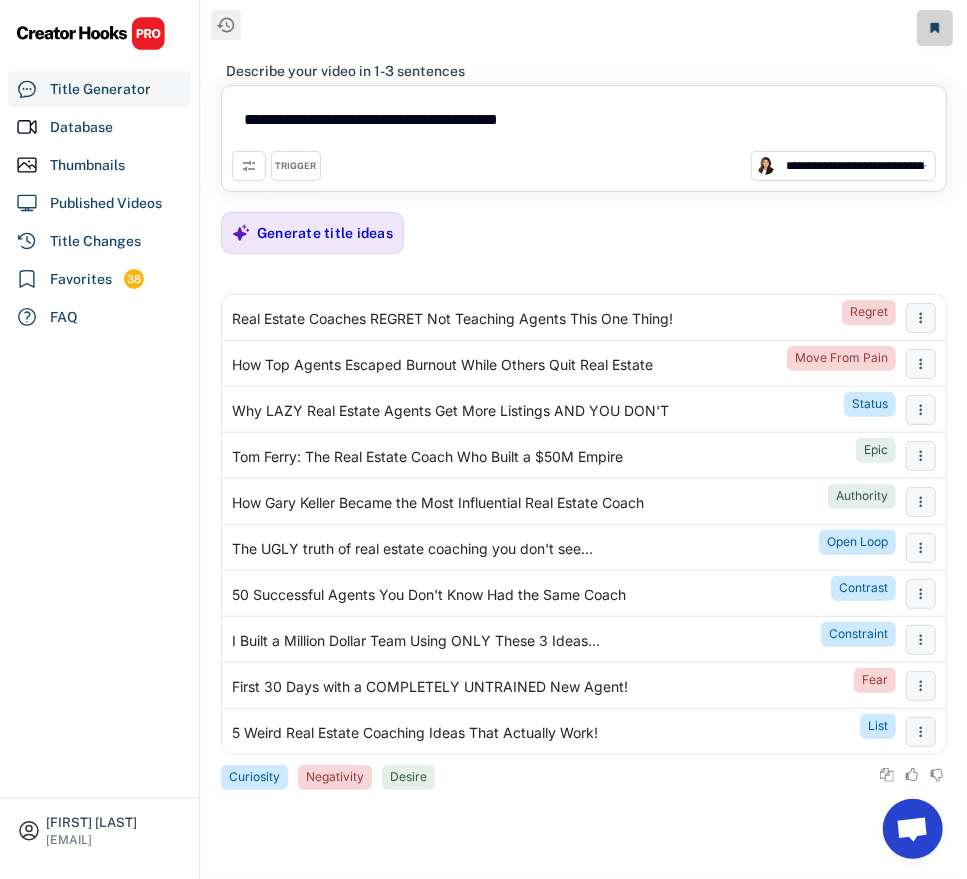 click on "**********" 